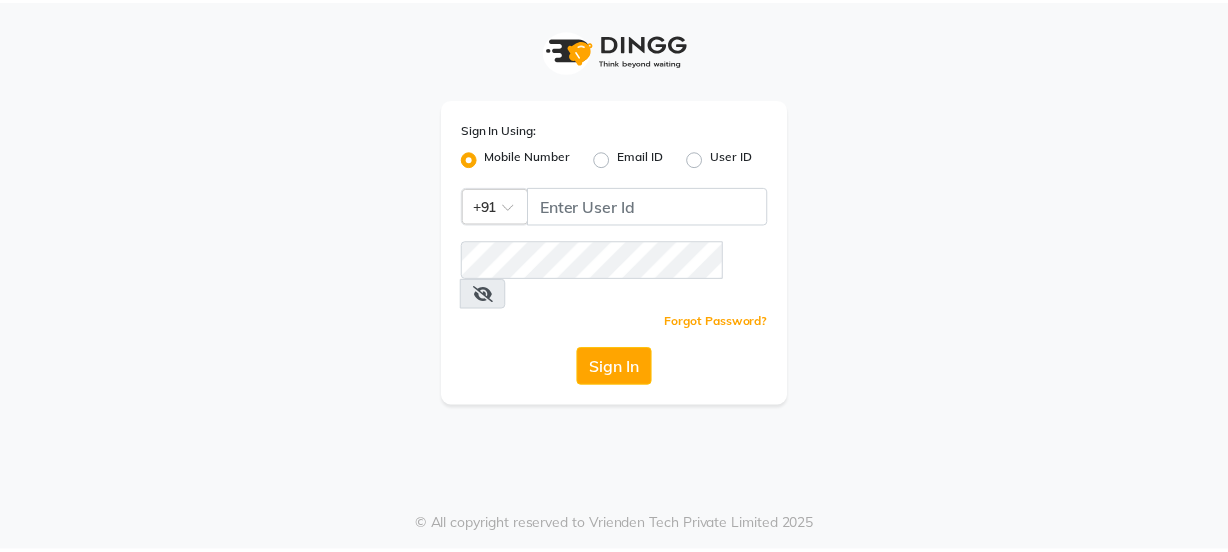 scroll, scrollTop: 0, scrollLeft: 0, axis: both 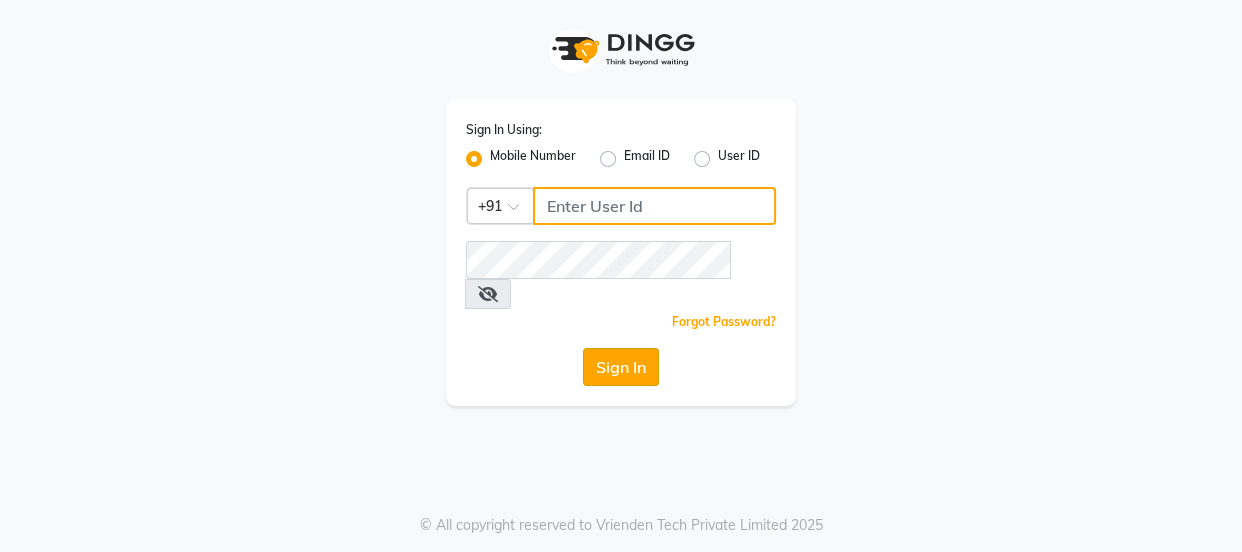 type on "[PHONE]" 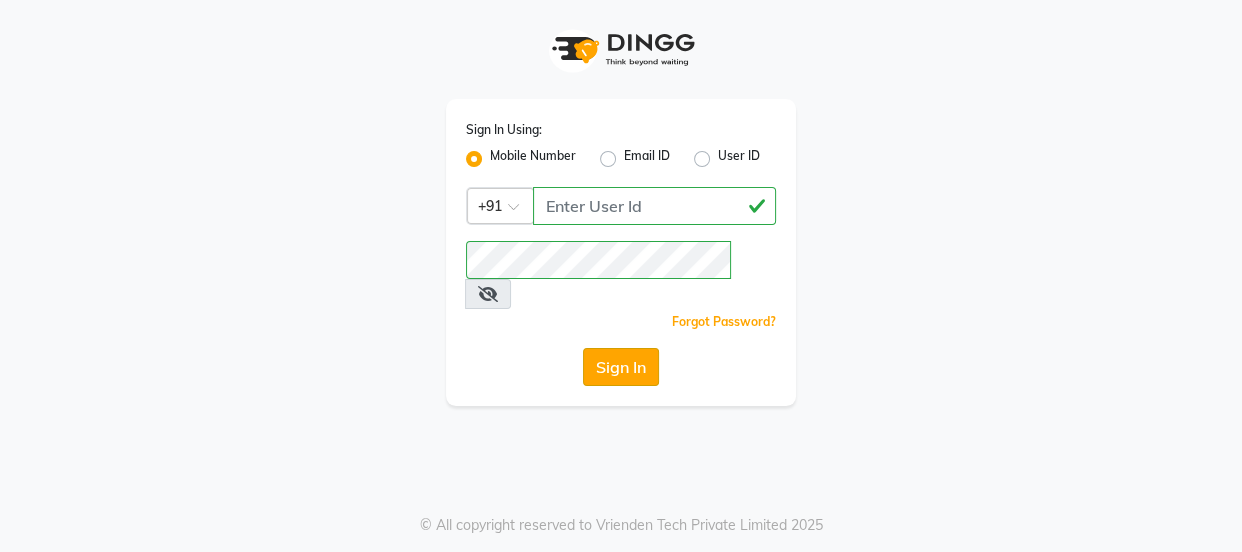 click on "Sign In" 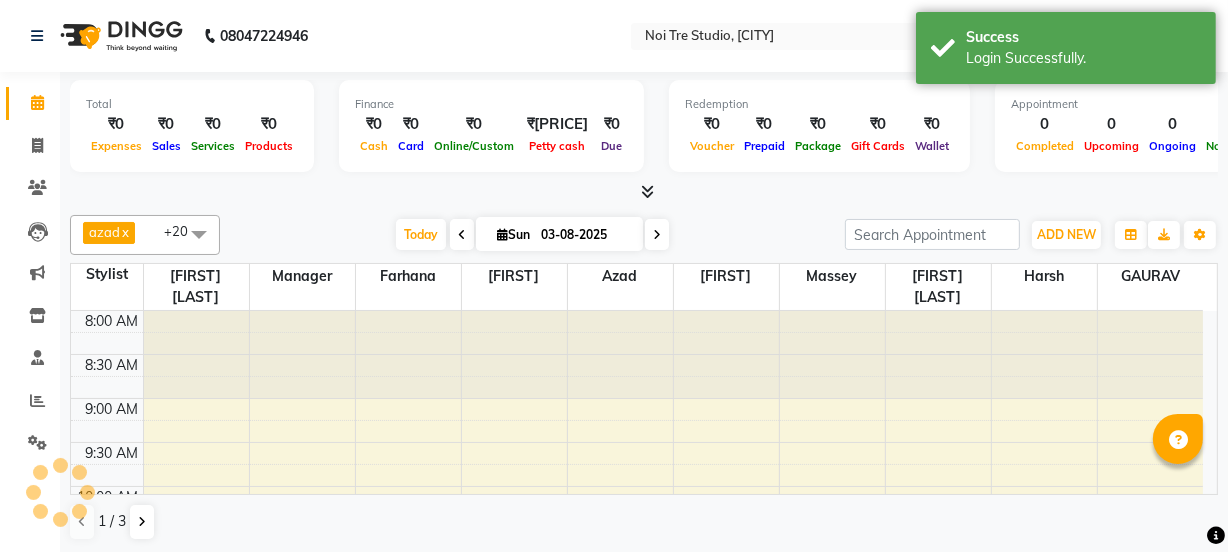 scroll, scrollTop: 0, scrollLeft: 0, axis: both 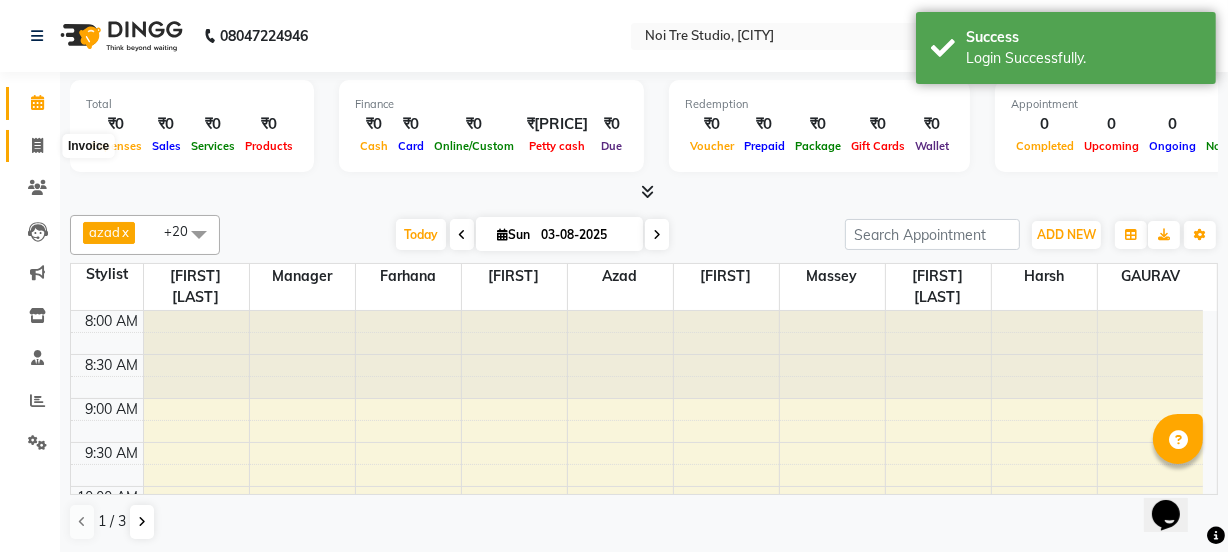 click 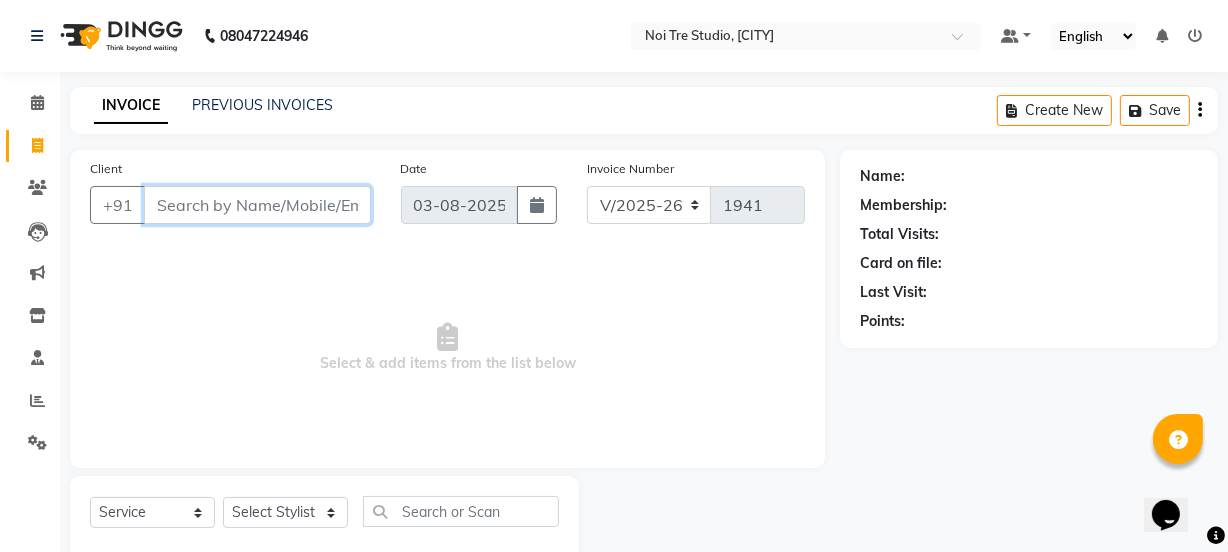 scroll, scrollTop: 50, scrollLeft: 0, axis: vertical 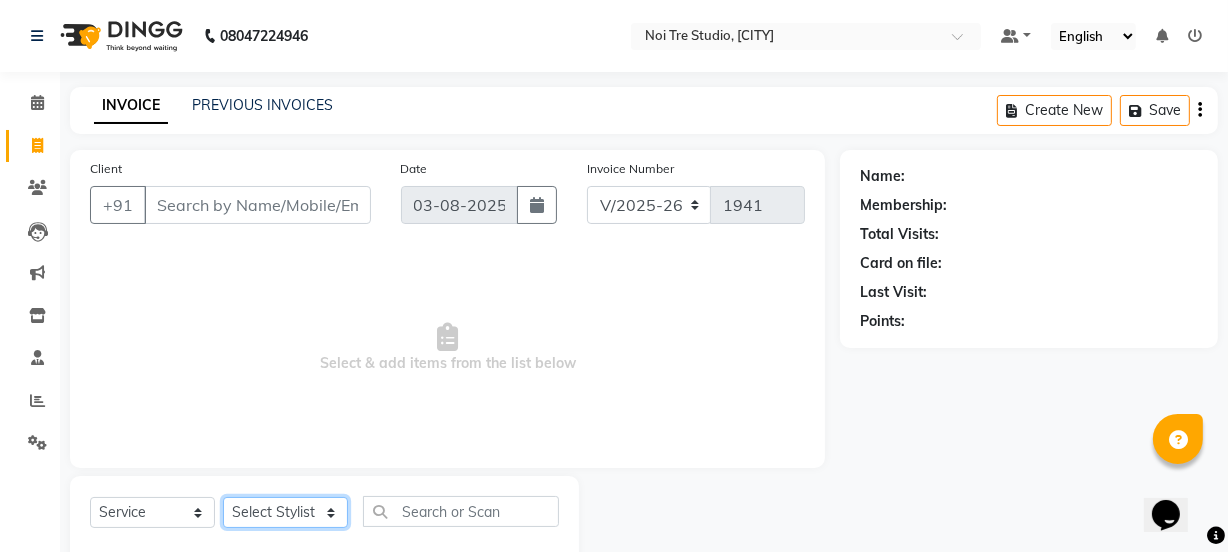 click on "Select Stylist [FIRST] [FIRST] [FIRST] [FIRST] [FIRST] [FIRST] [FIRST] [FIRST] [FIRST] [FIRST] [FIRST] [FIRST] [FIRST] [FIRST] [FIRST] [FIRST] [FIRST] [FIRST] [FIRST] [FIRST] [FIRST]" 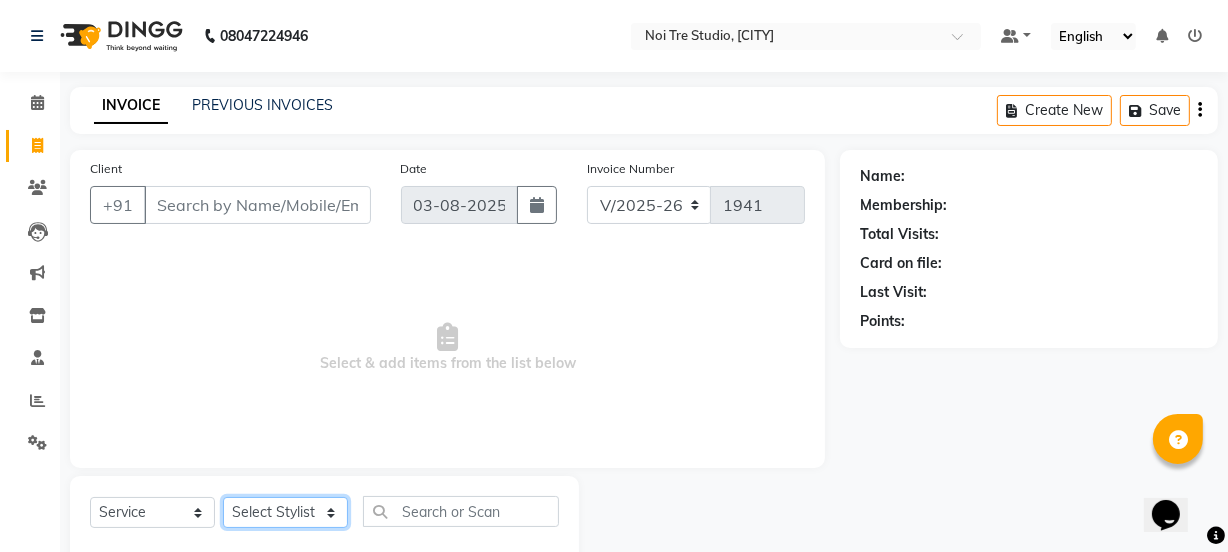 select on "[NUMBER]" 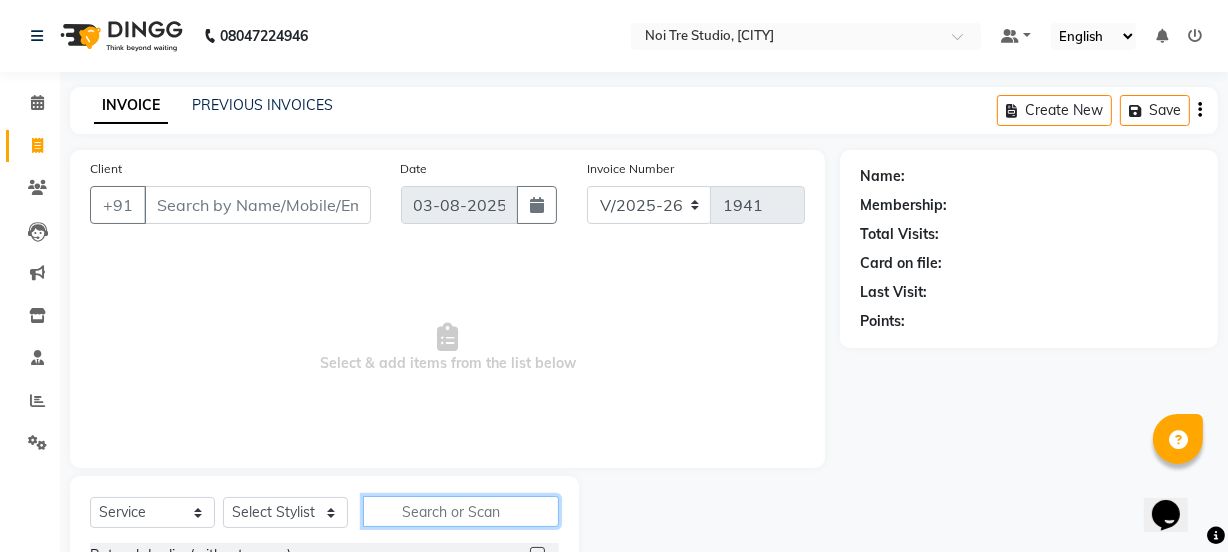 click 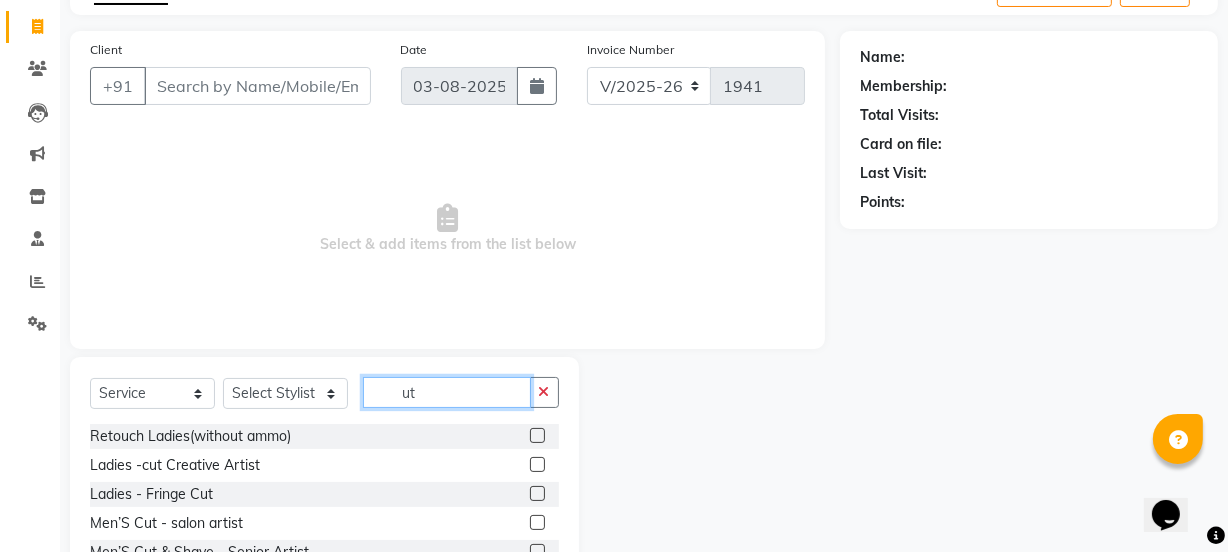 scroll, scrollTop: 121, scrollLeft: 0, axis: vertical 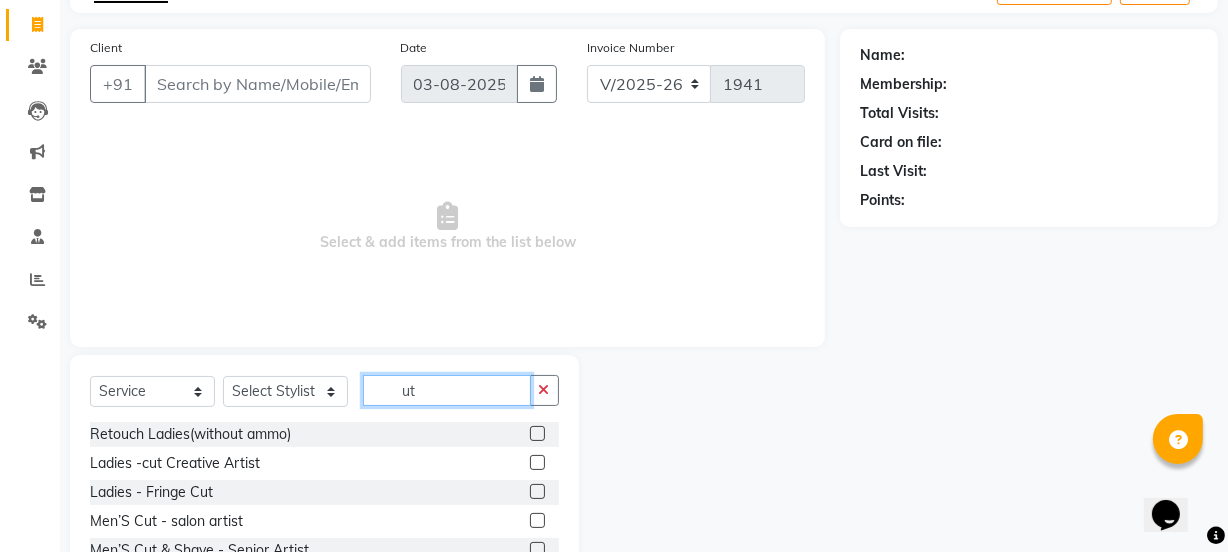 type on "ut" 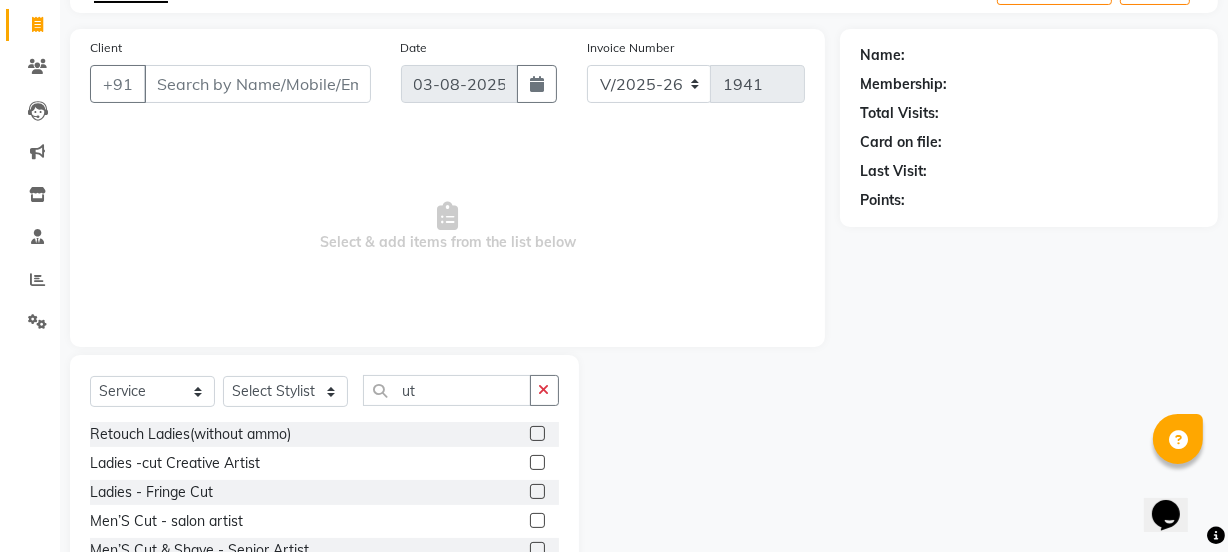 click 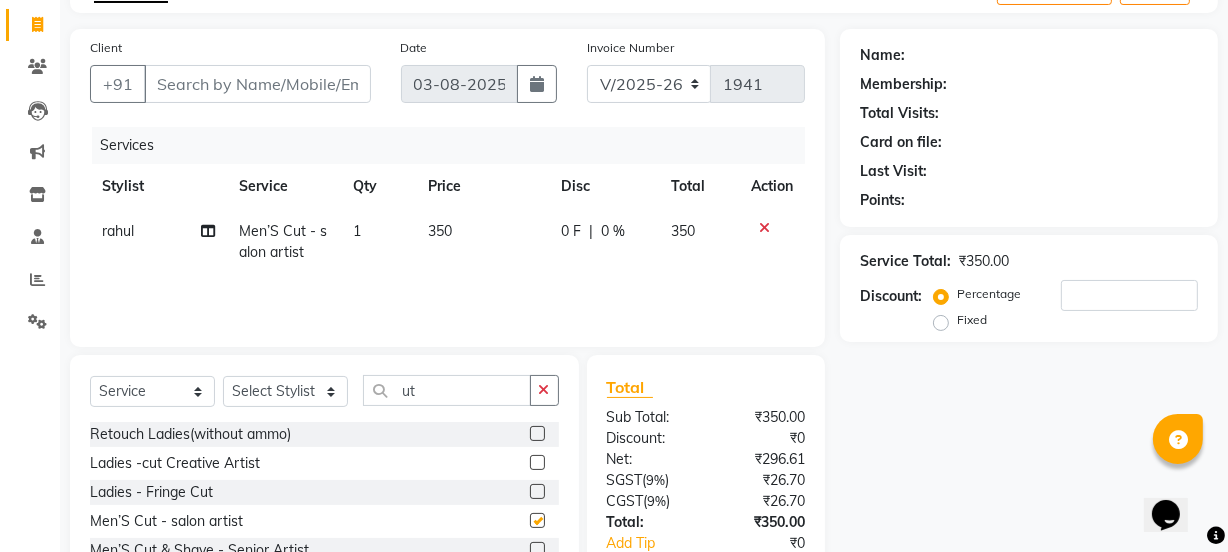 checkbox on "false" 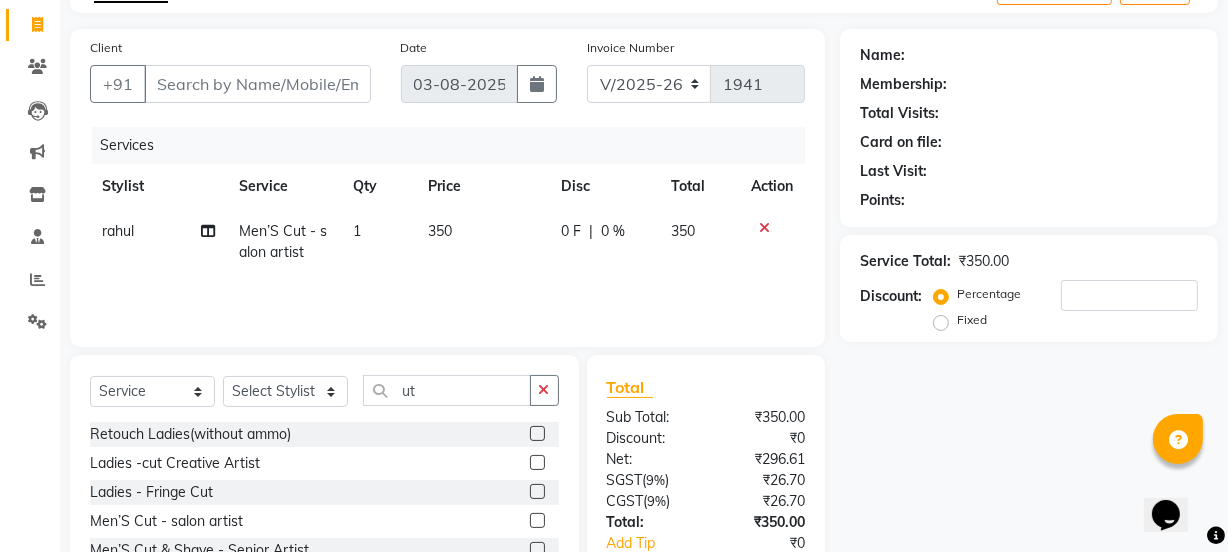 click on "Name: Membership: Total Visits: Card on file: Last Visit:  Points:  Service Total:  ₹350.00  Discount:  Percentage   Fixed" 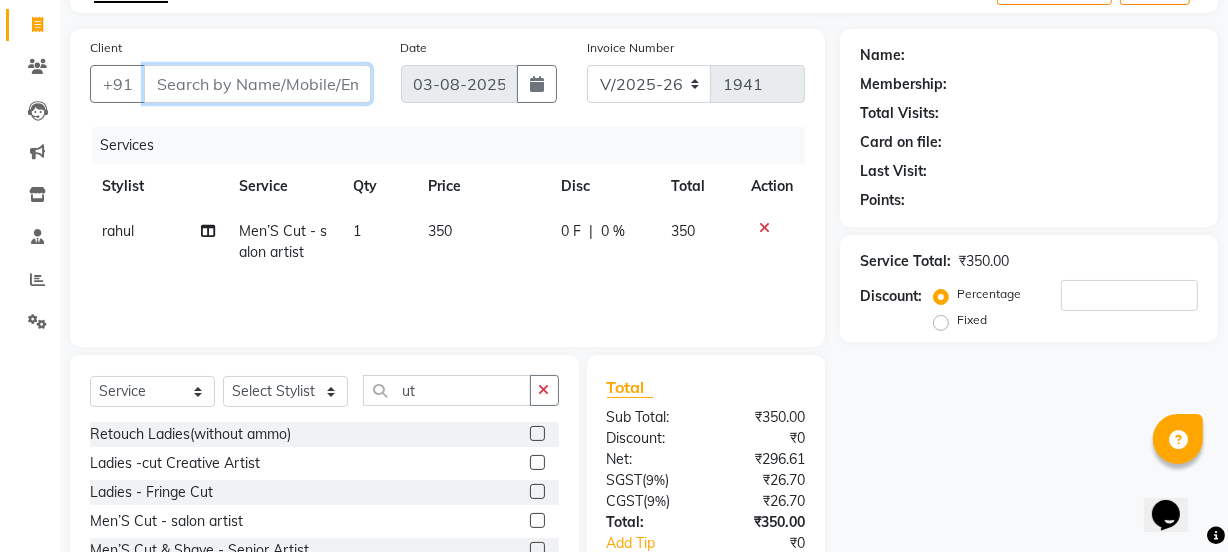 click on "Client" at bounding box center (257, 84) 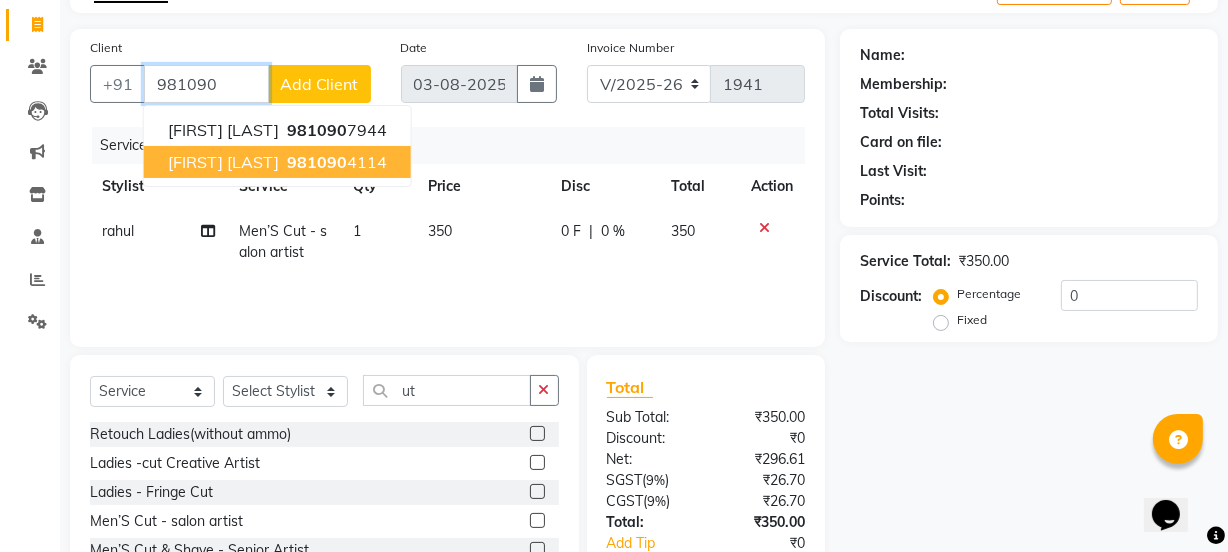 click on "981090" at bounding box center [317, 162] 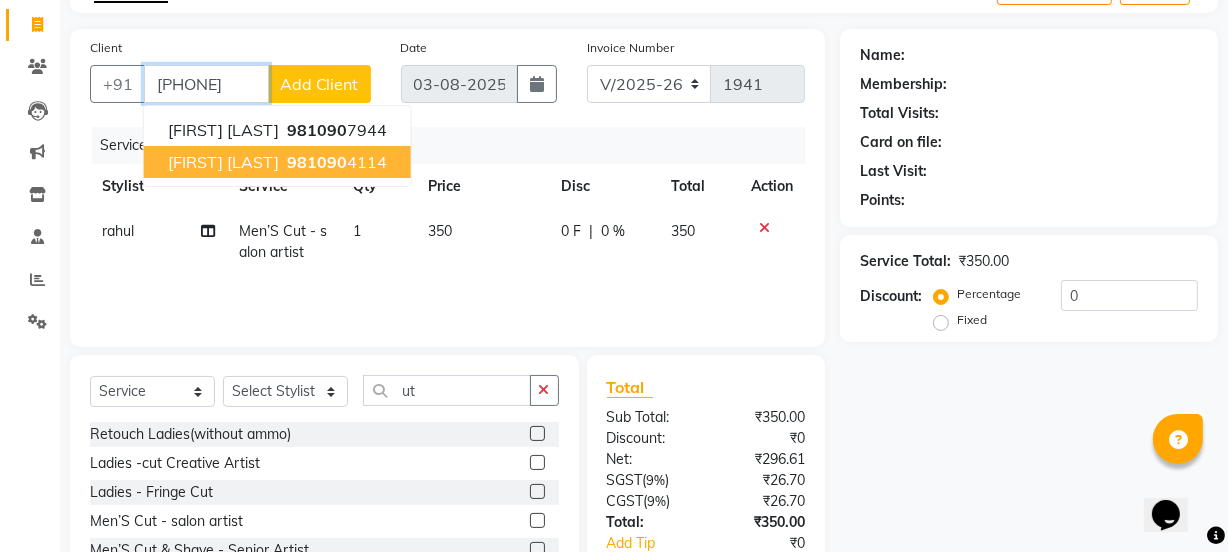 type on "[PHONE]" 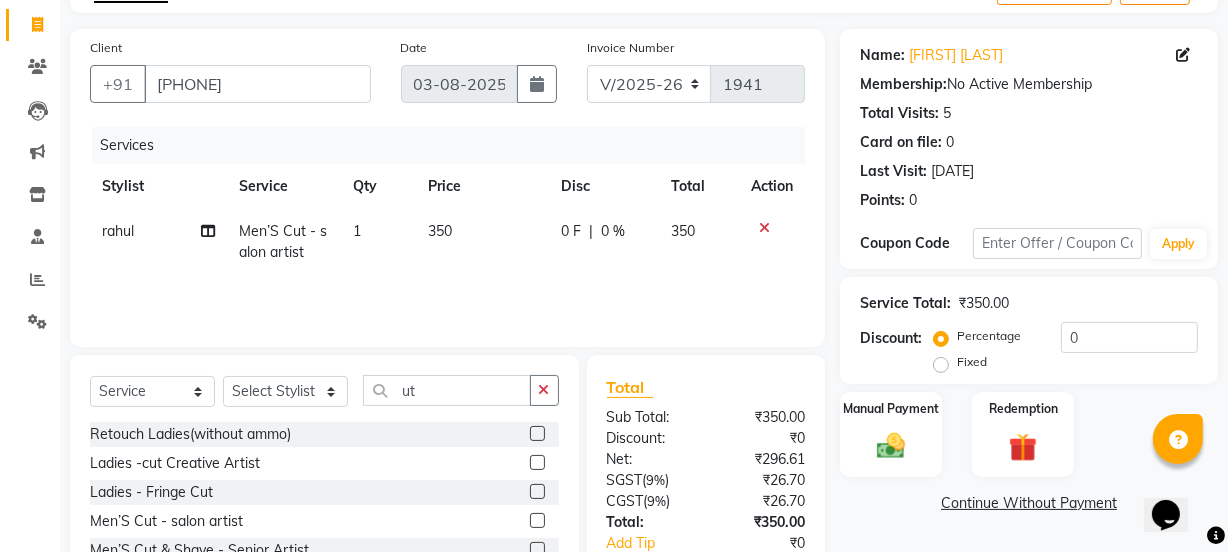 scroll, scrollTop: 250, scrollLeft: 0, axis: vertical 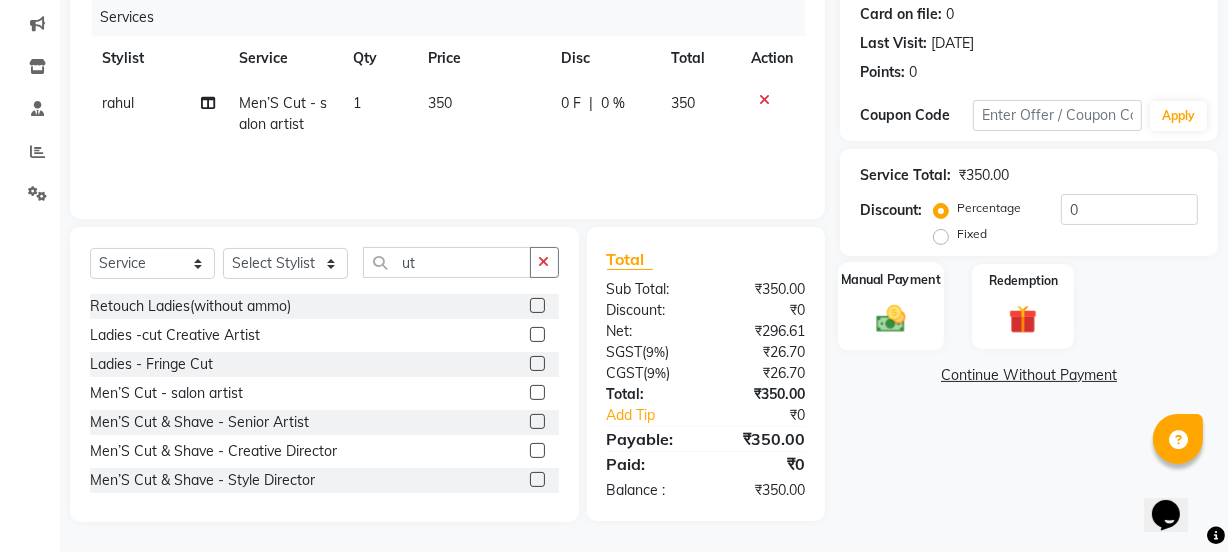 click 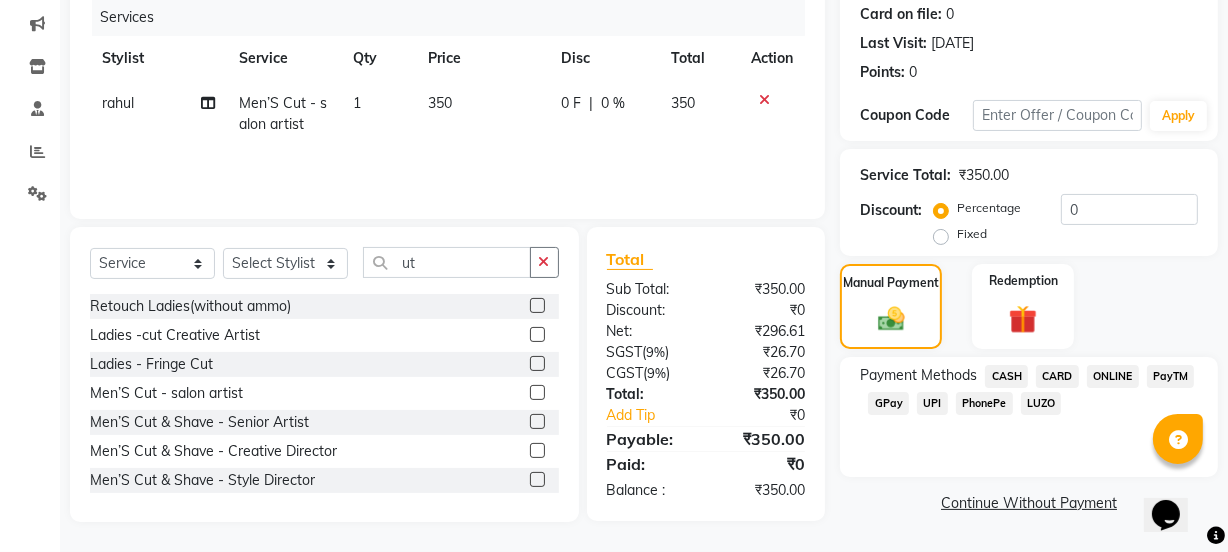click on "CASH" 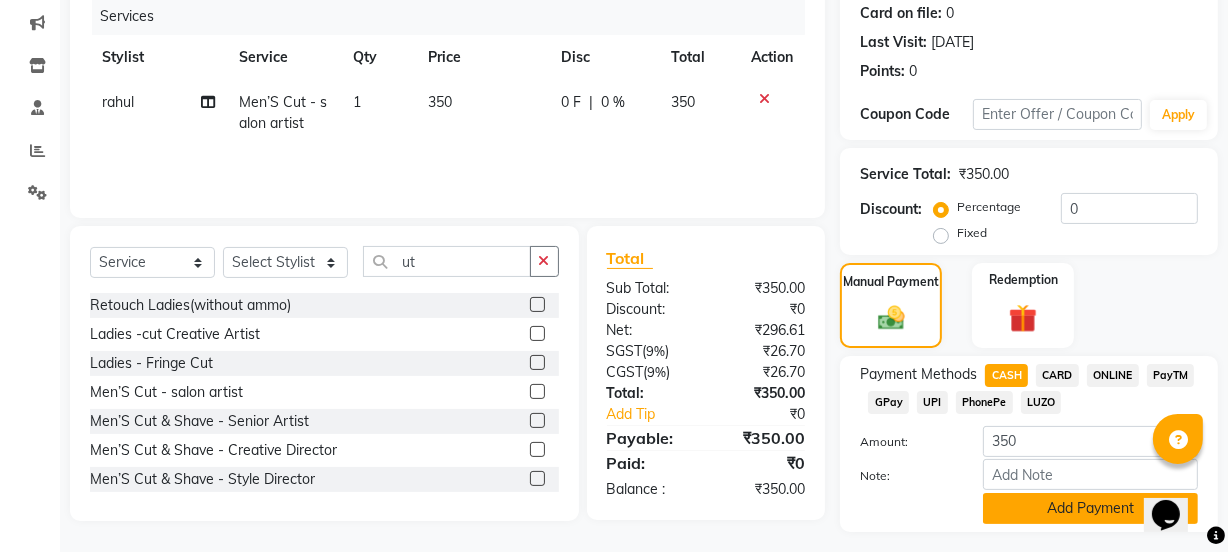 click on "Add Payment" 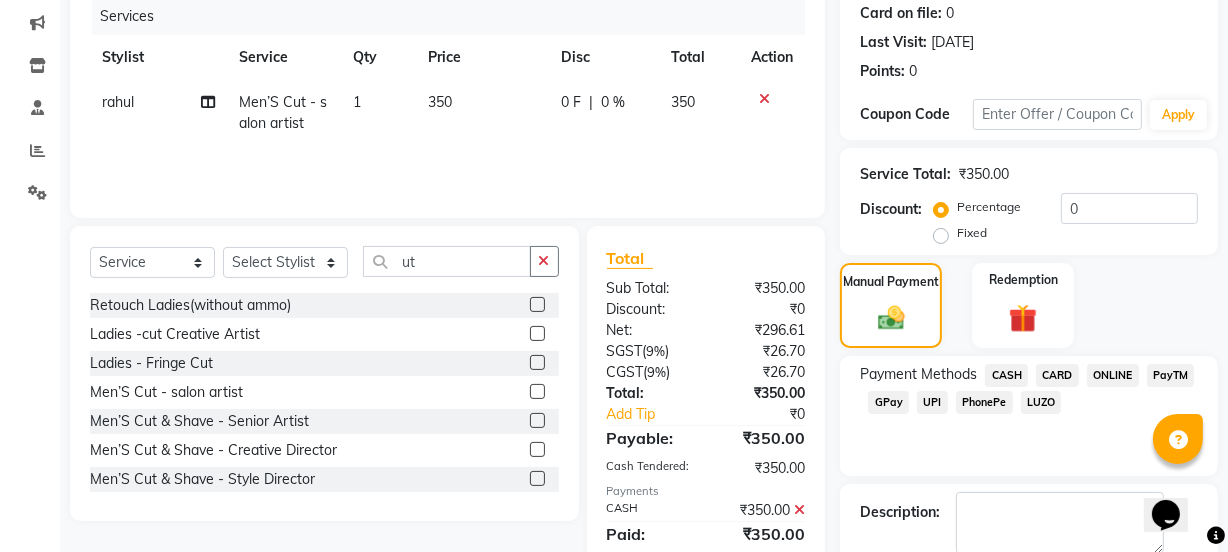 scroll, scrollTop: 357, scrollLeft: 0, axis: vertical 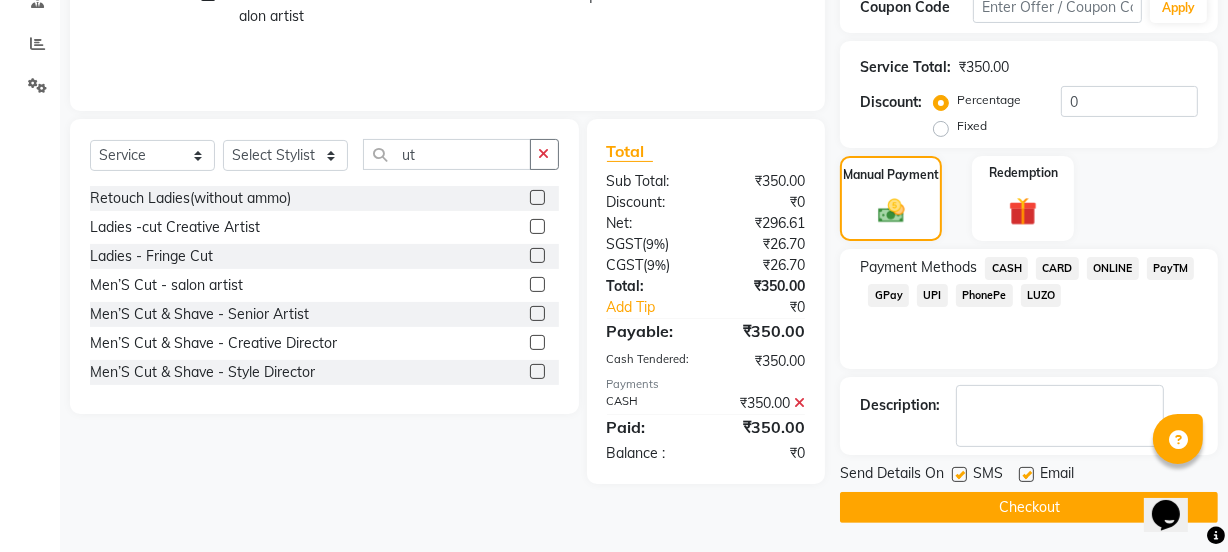 click on "Checkout" 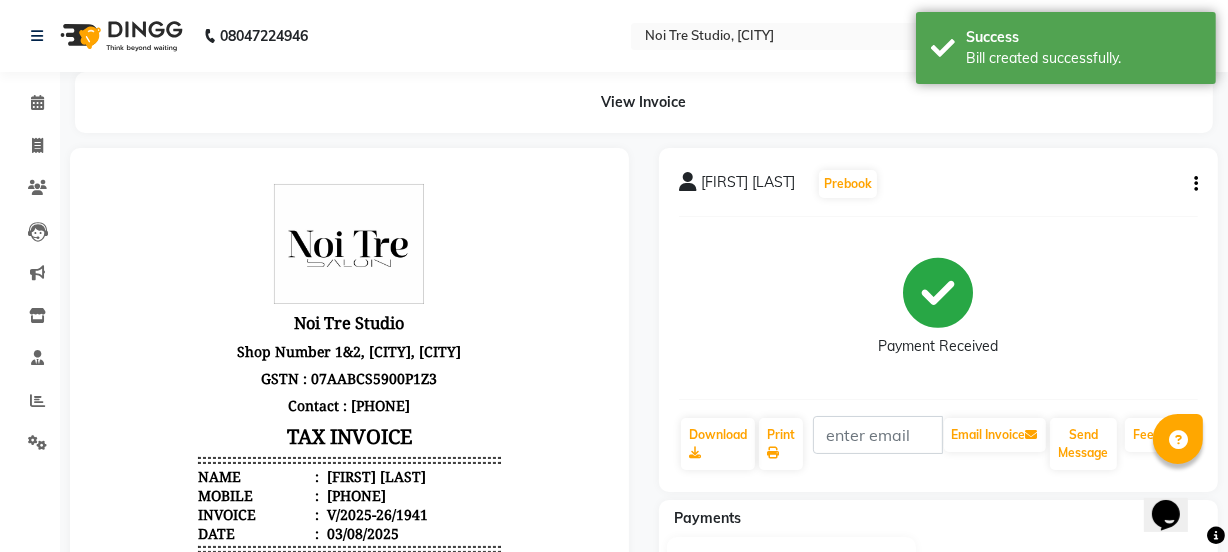 scroll, scrollTop: 0, scrollLeft: 0, axis: both 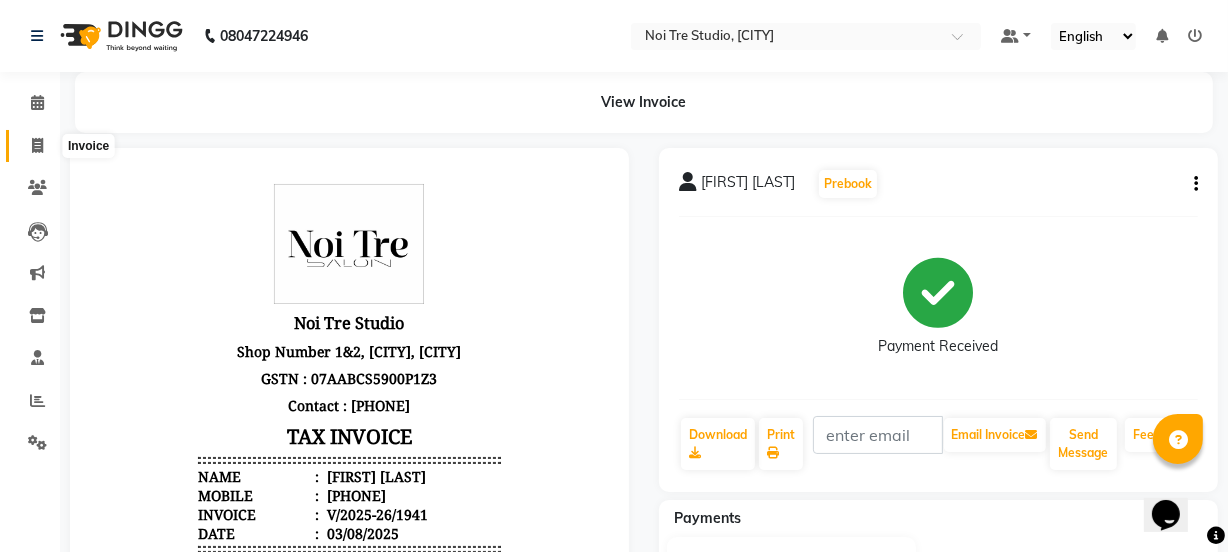 click 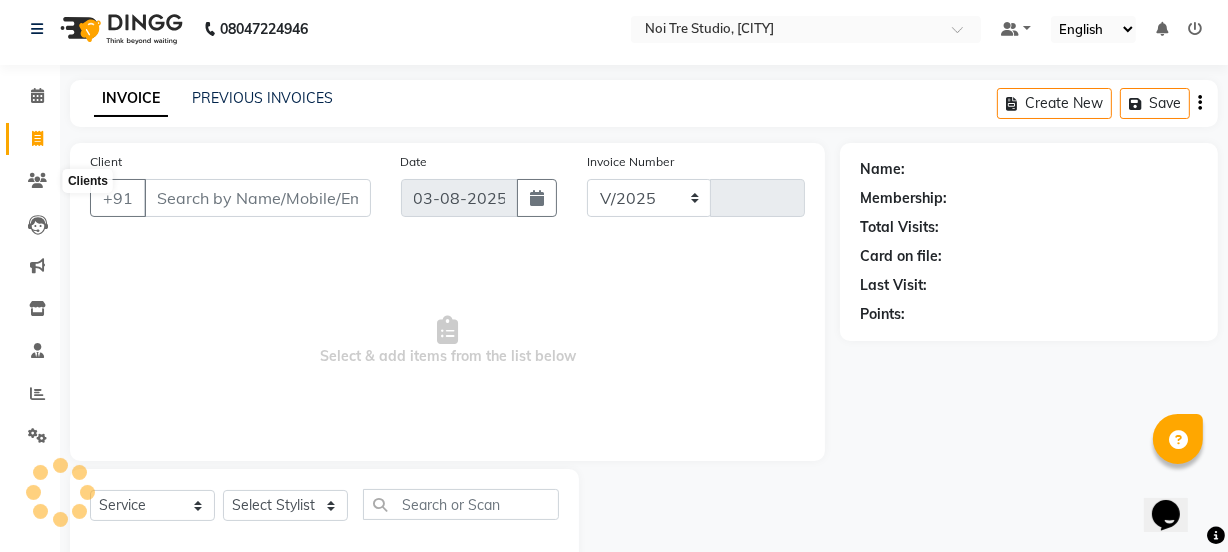 select on "4884" 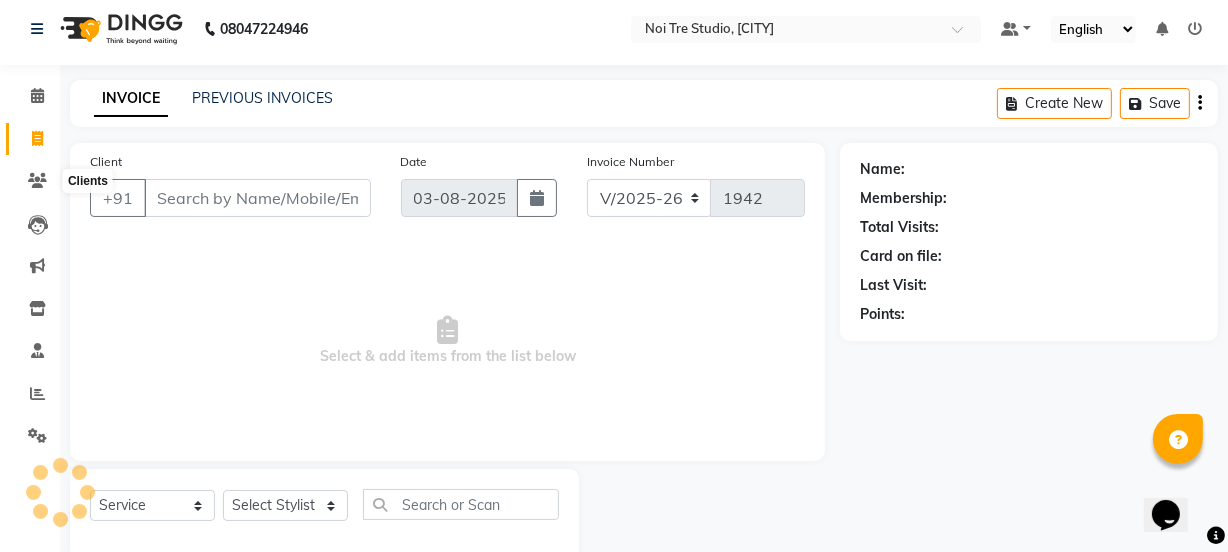 scroll, scrollTop: 50, scrollLeft: 0, axis: vertical 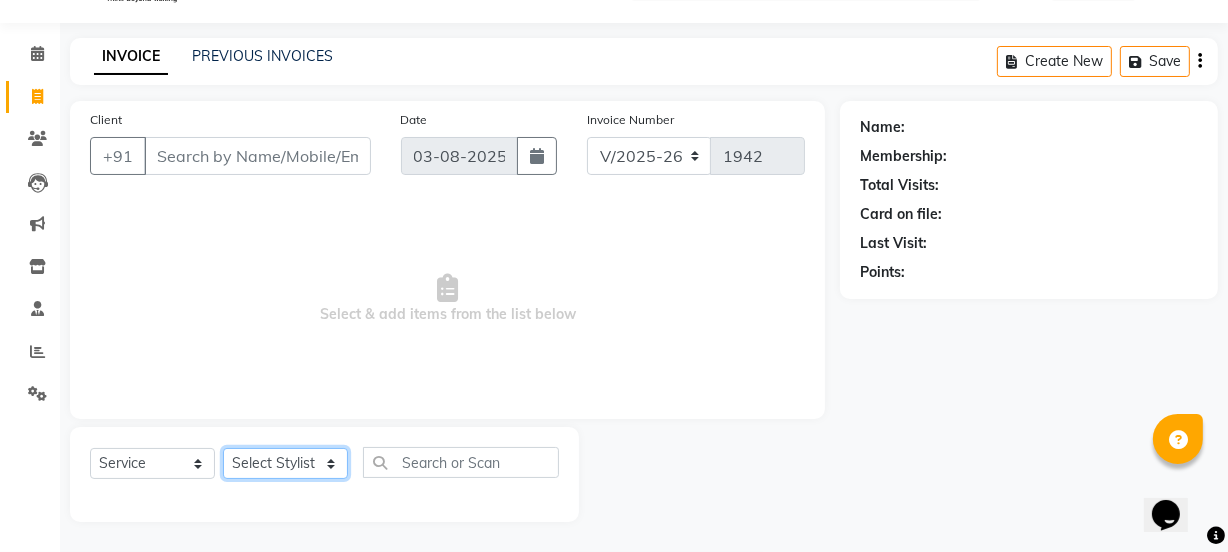 click on "Select Stylist [FIRST] [FIRST] [FIRST] [FIRST] [FIRST] [FIRST] [FIRST] [FIRST] [FIRST] [FIRST] [FIRST] [FIRST] [FIRST] [FIRST] [FIRST] [FIRST] [FIRST] [FIRST] [FIRST] [FIRST] [FIRST]" 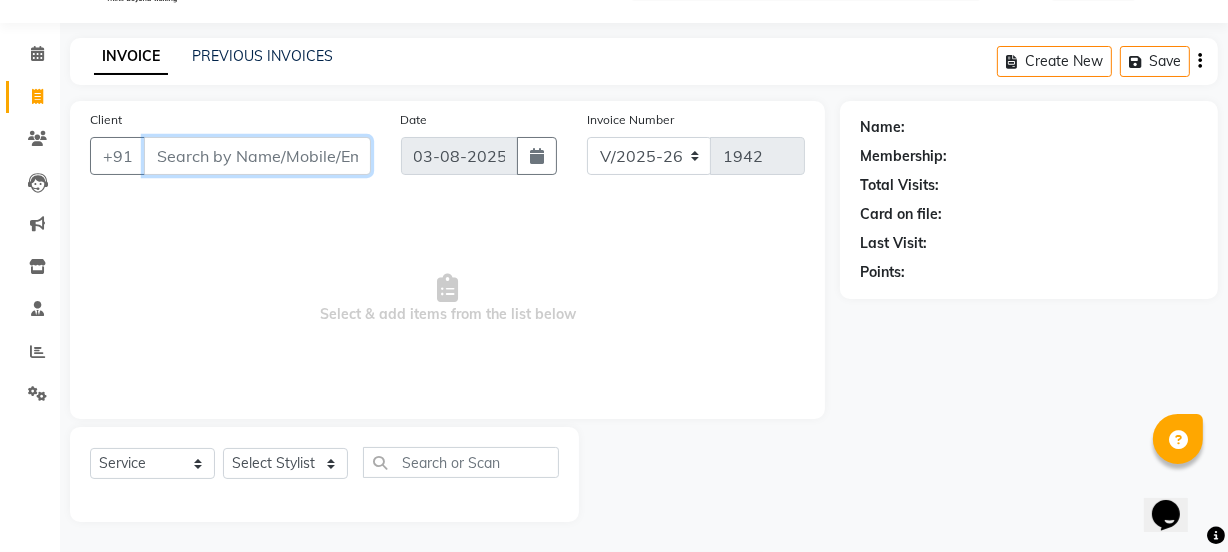 click on "Client" at bounding box center [257, 156] 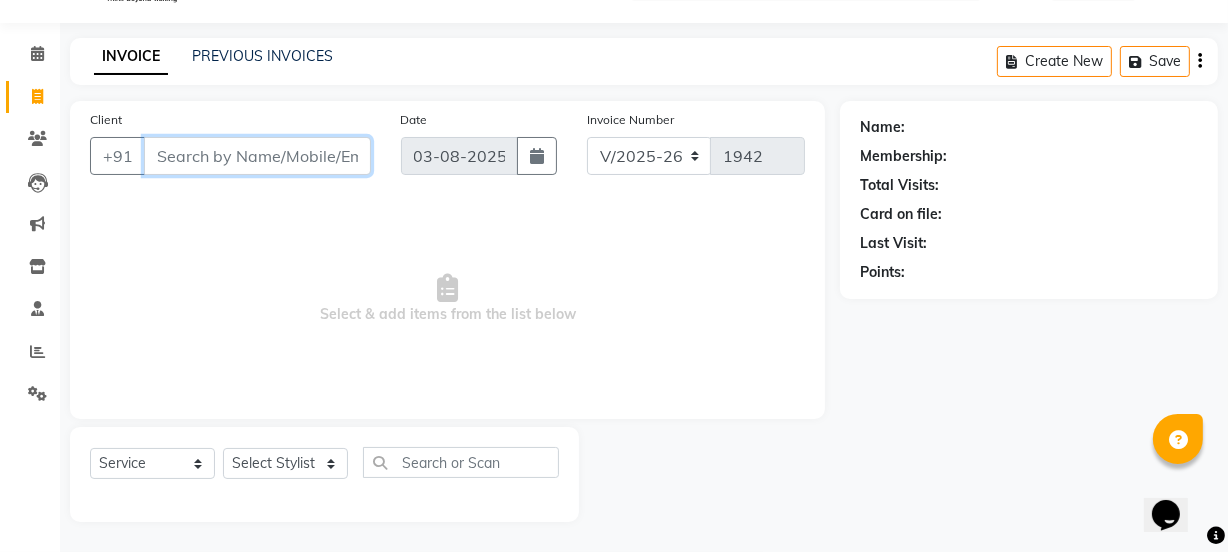 type on "8" 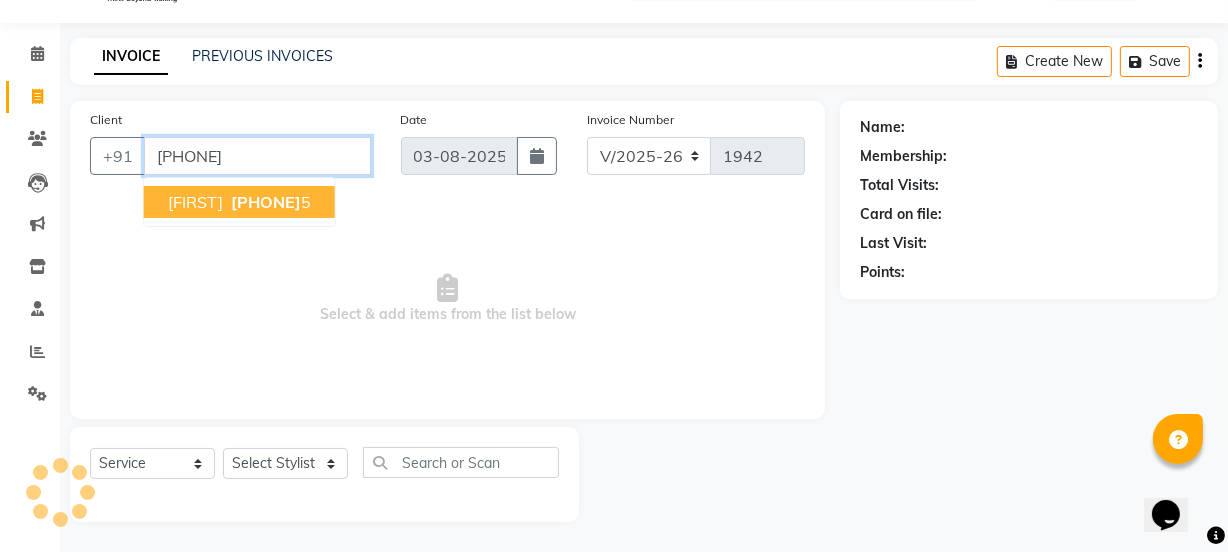 type on "[PHONE]" 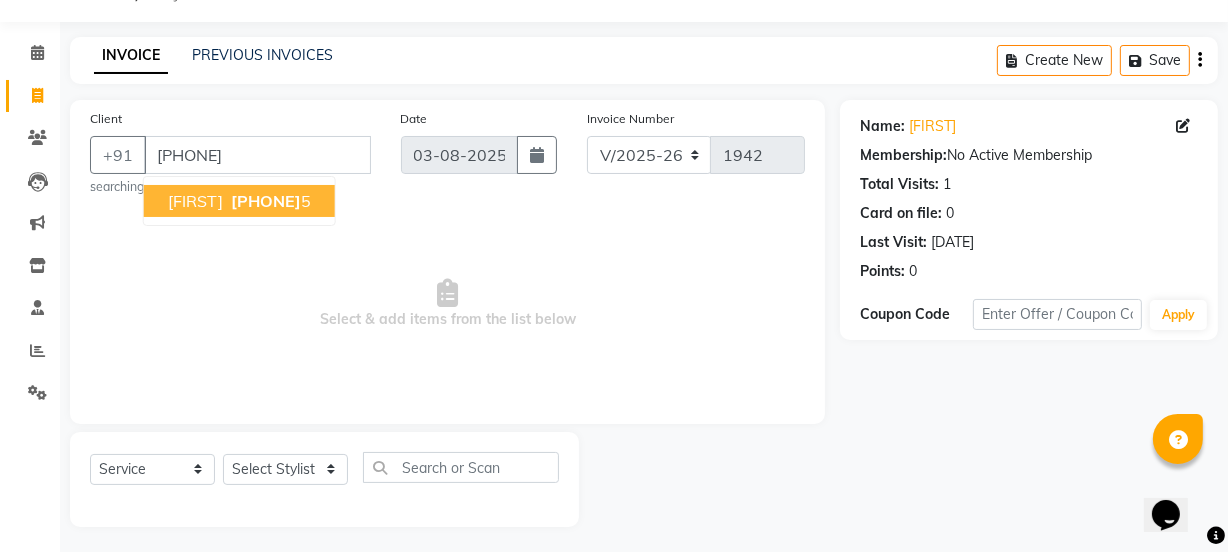 click on "[FIRST]" at bounding box center (195, 201) 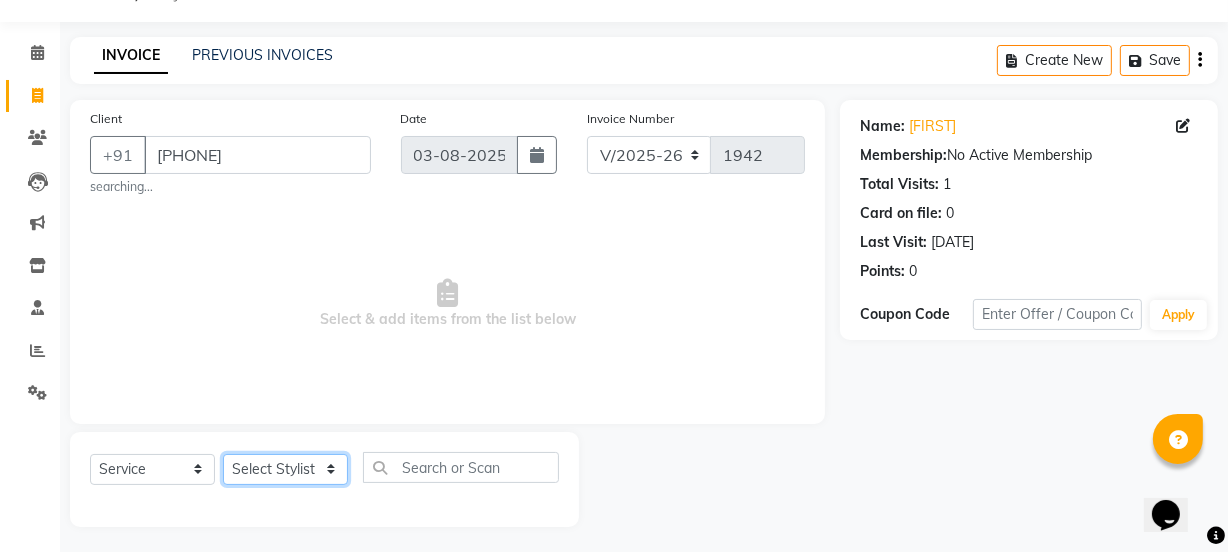 click on "Select Stylist [FIRST] [FIRST] [FIRST] [FIRST] [FIRST] [FIRST] [FIRST] [FIRST] [FIRST] [FIRST] [FIRST] [FIRST] [FIRST] [FIRST] [FIRST] [FIRST] [FIRST] [FIRST] [FIRST] [FIRST] [FIRST]" 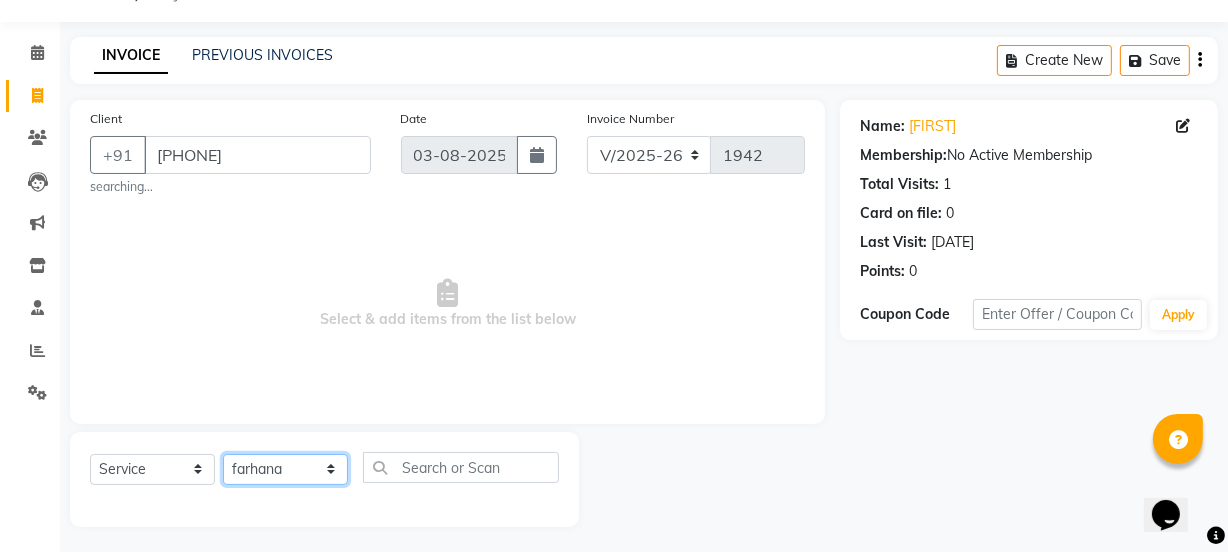 click on "Select Stylist [FIRST] [FIRST] [FIRST] [FIRST] [FIRST] [FIRST] [FIRST] [FIRST] [FIRST] [FIRST] [FIRST] [FIRST] [FIRST] [FIRST] [FIRST] [FIRST] [FIRST] [FIRST] [FIRST] [FIRST] [FIRST]" 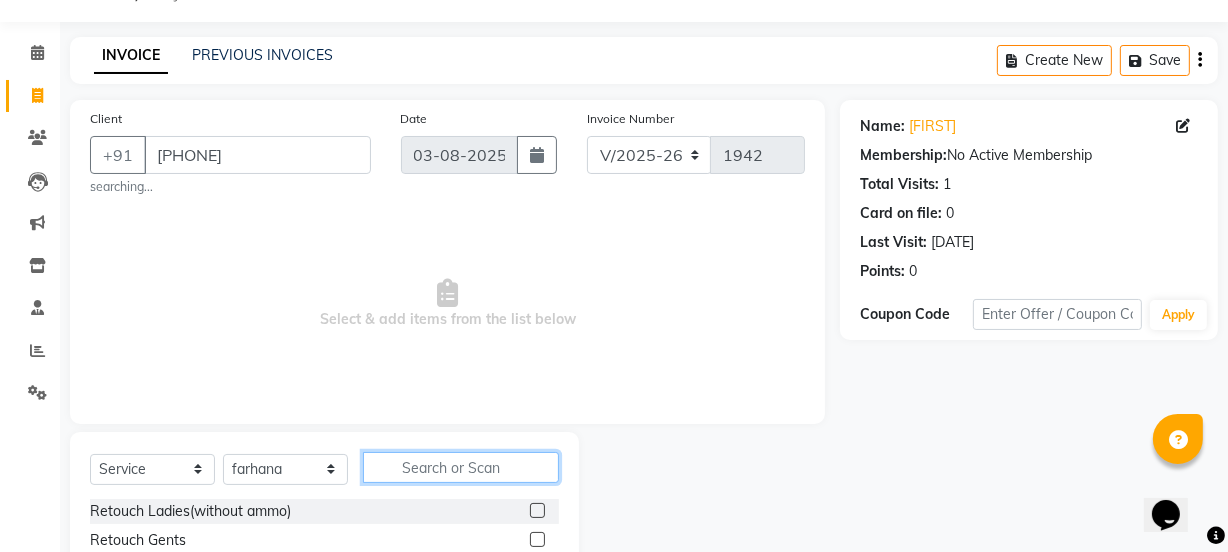 click 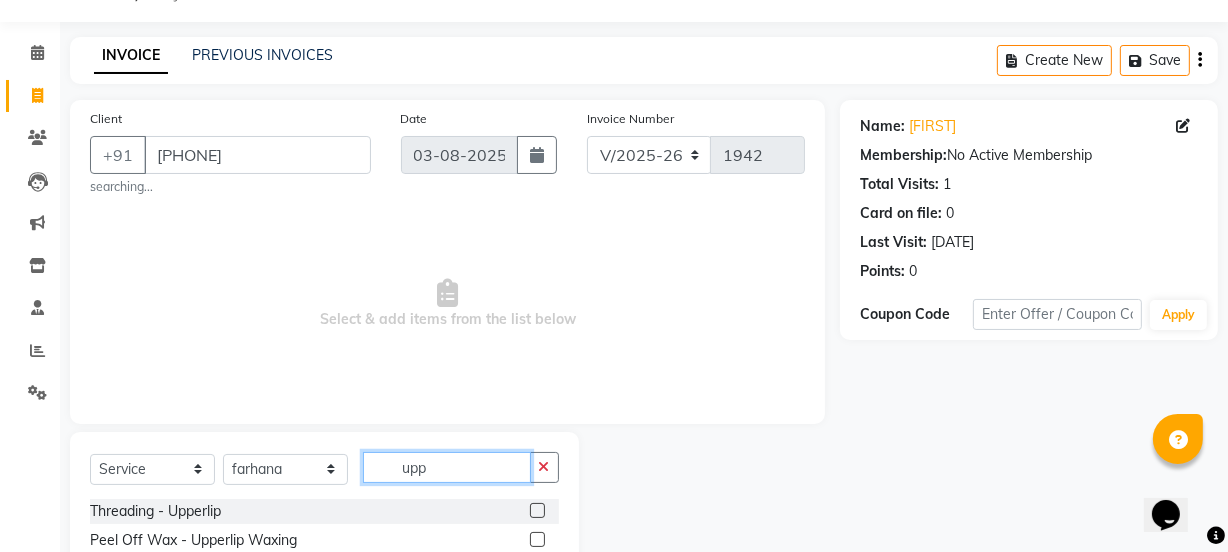 type on "upp" 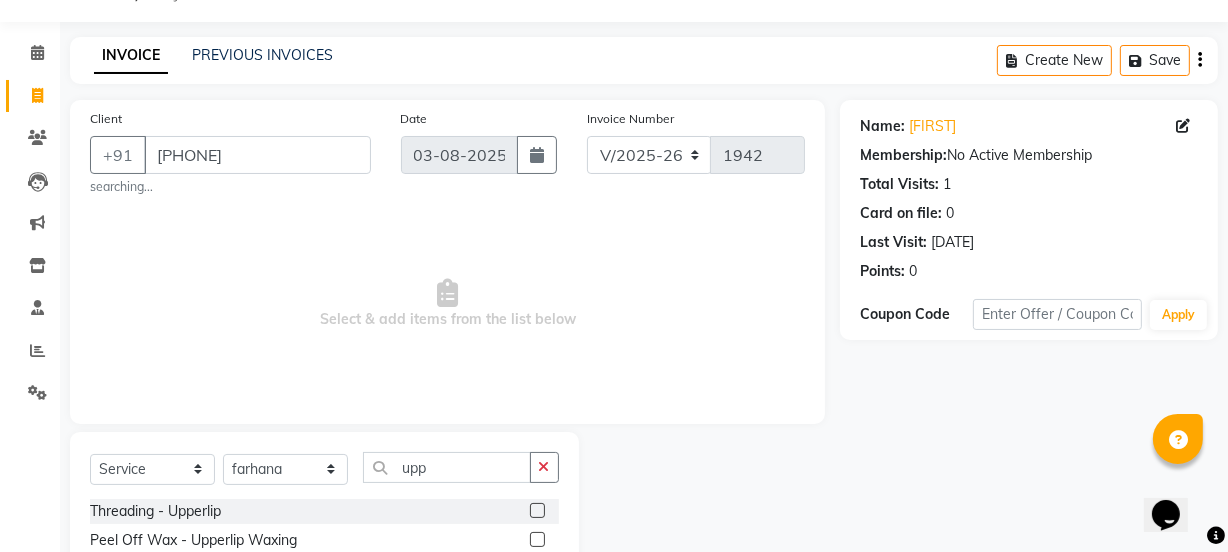 click 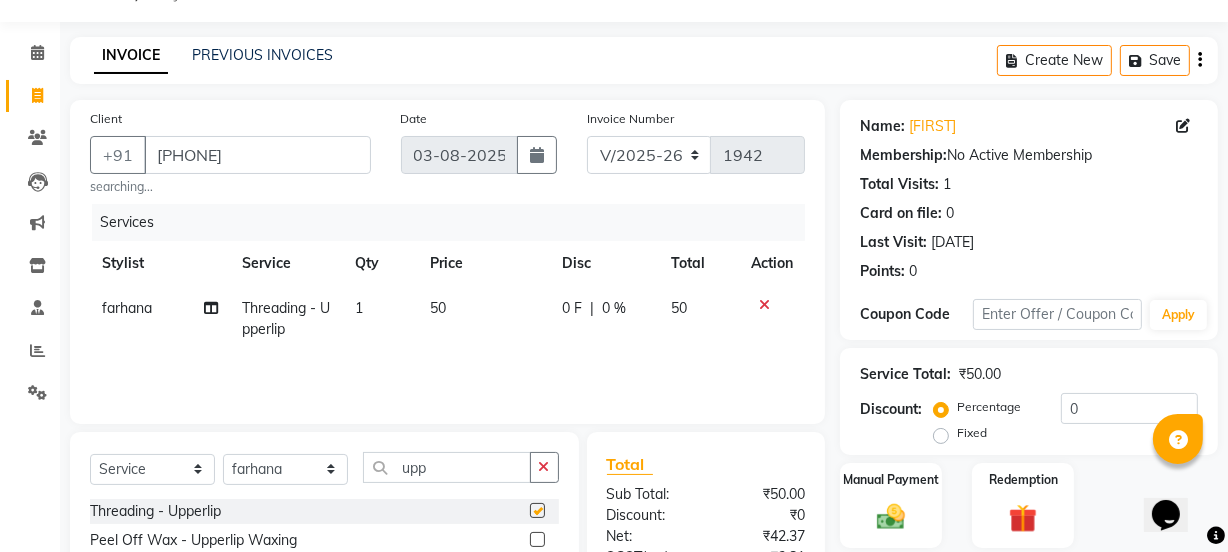 checkbox on "false" 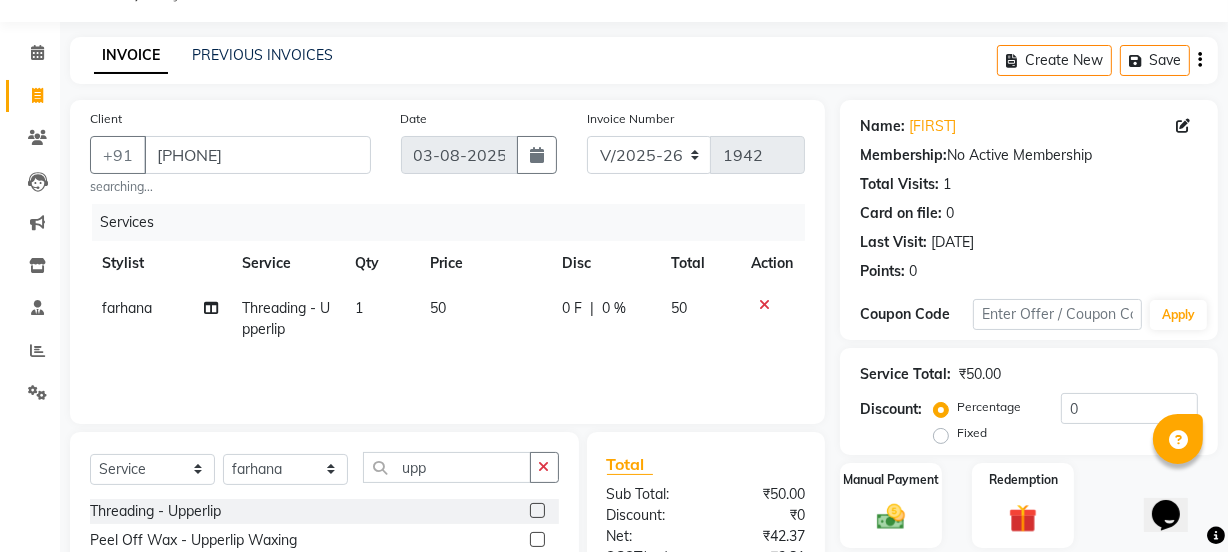 click on "1" 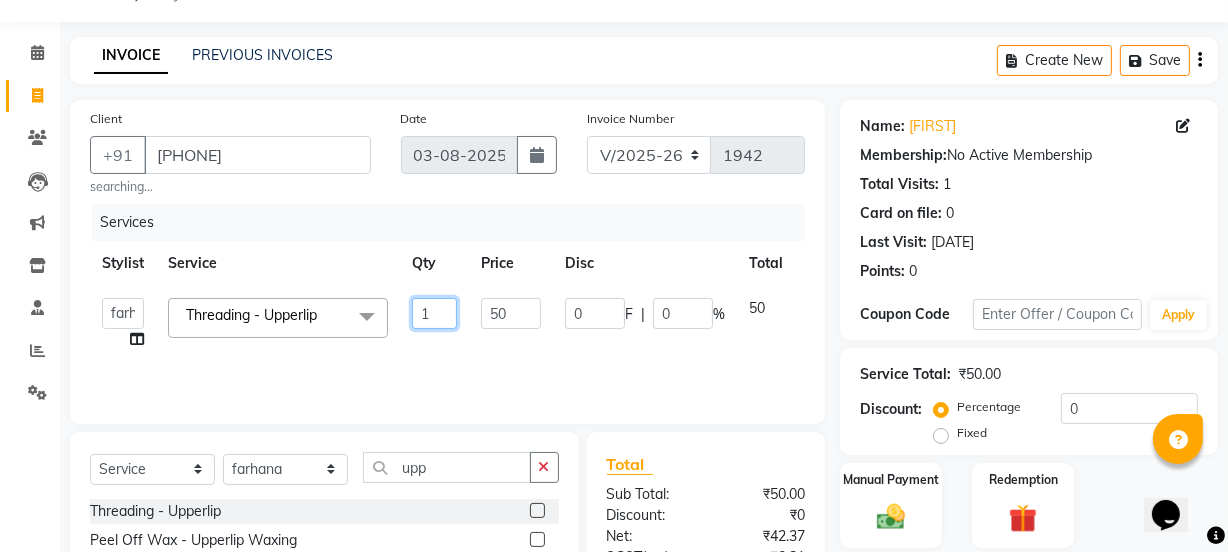 click on "1" 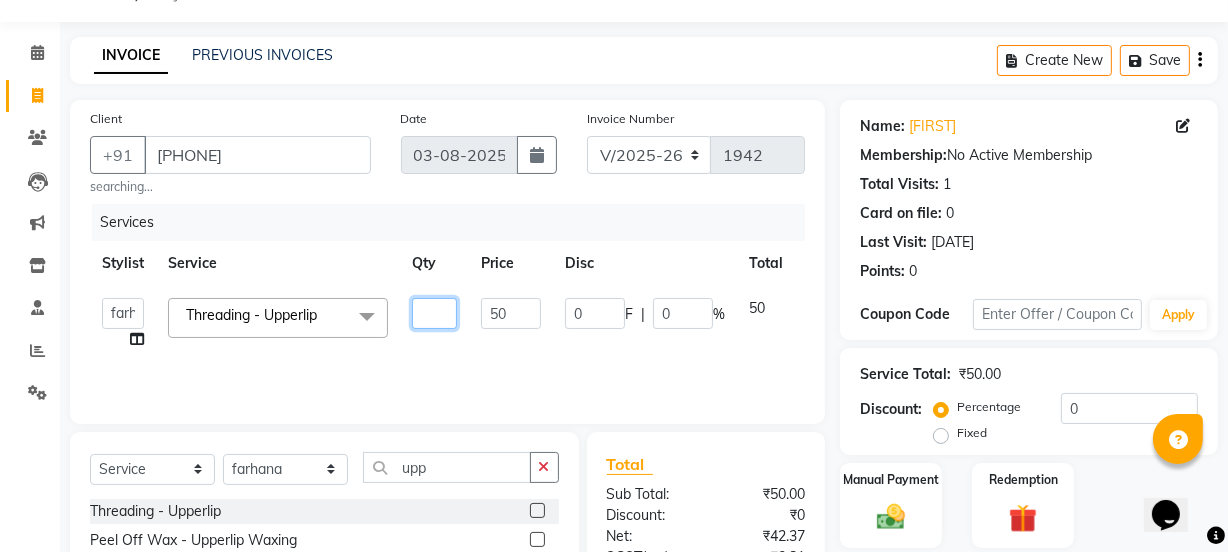 type on "2" 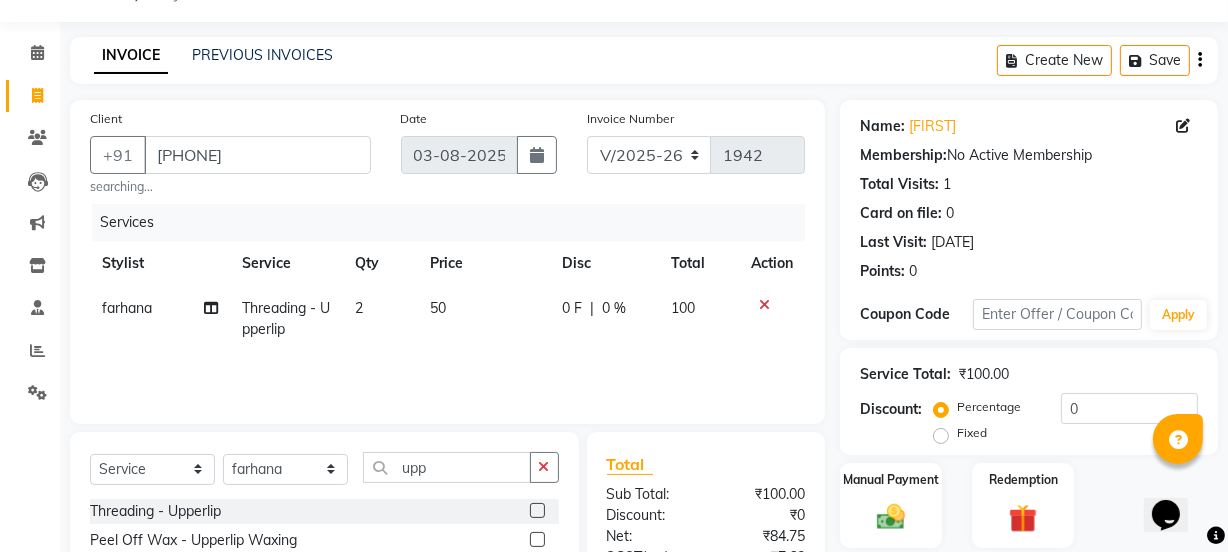 click on "Services Stylist Service Qty Price Disc Total Action [FIRST] Threading - Upperlip 2 50 0 F | 0 % 100" 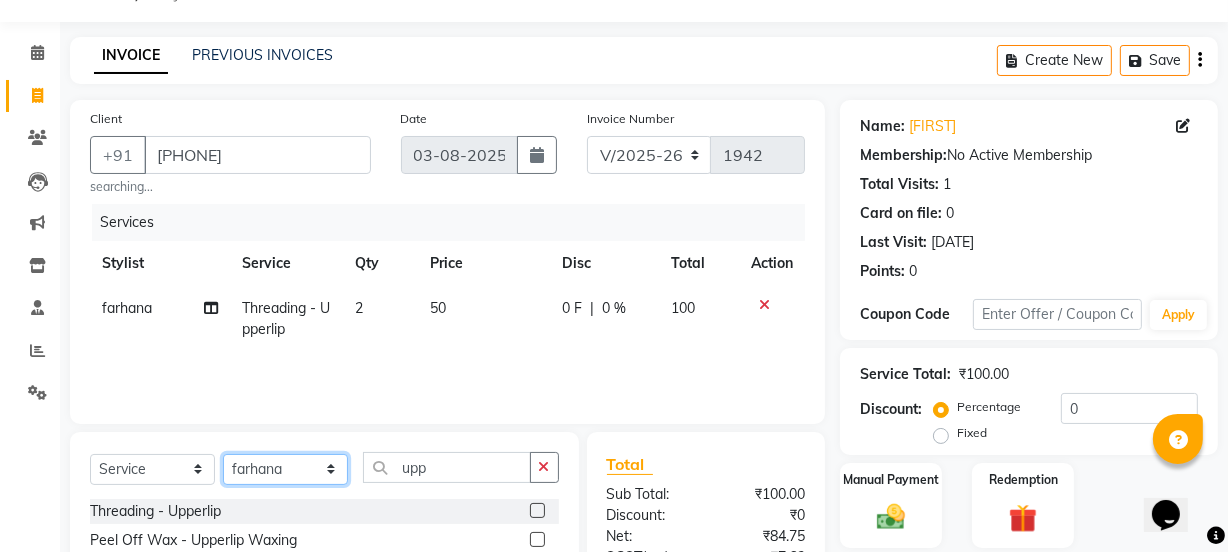 click on "Select Stylist [FIRST] [FIRST] [FIRST] [FIRST] [FIRST] [FIRST] [FIRST] [FIRST] [FIRST] [FIRST] [FIRST] [FIRST] [FIRST] [FIRST] [FIRST] [FIRST] [FIRST] [FIRST] [FIRST] [FIRST] [FIRST]" 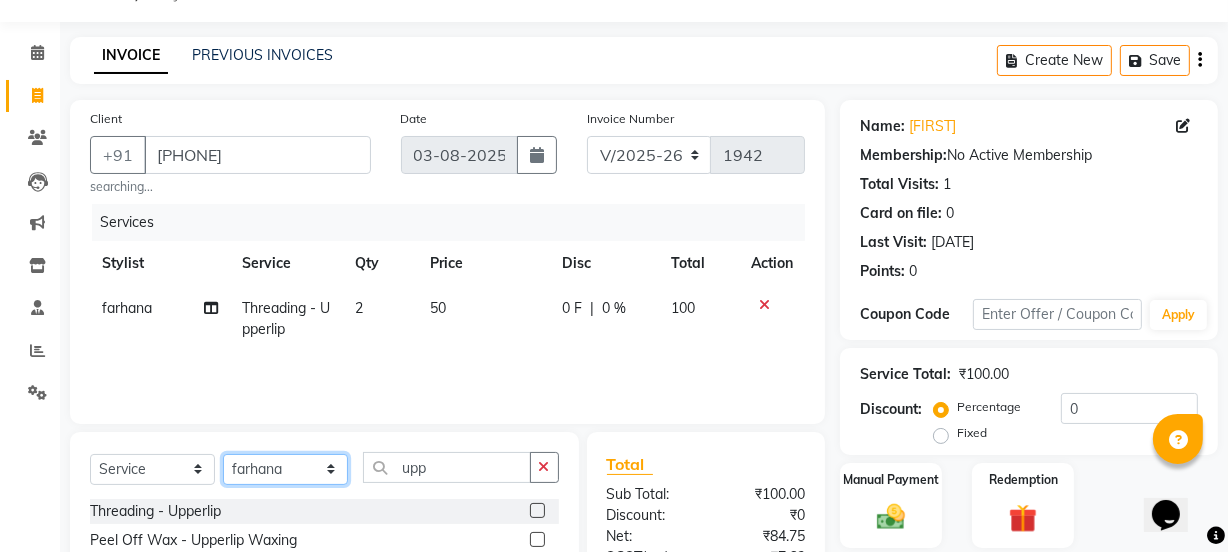 select on "29621" 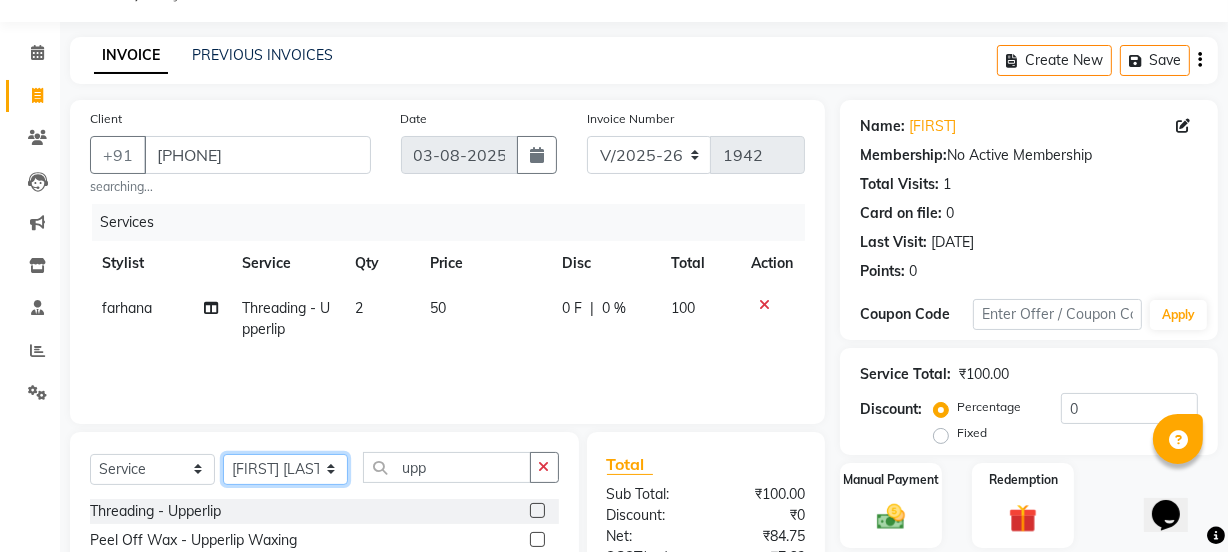 click on "Select Stylist [FIRST] [FIRST] [FIRST] [FIRST] [FIRST] [FIRST] [FIRST] [FIRST] [FIRST] [FIRST] [FIRST] [FIRST] [FIRST] [FIRST] [FIRST] [FIRST] [FIRST] [FIRST] [FIRST] [FIRST] [FIRST]" 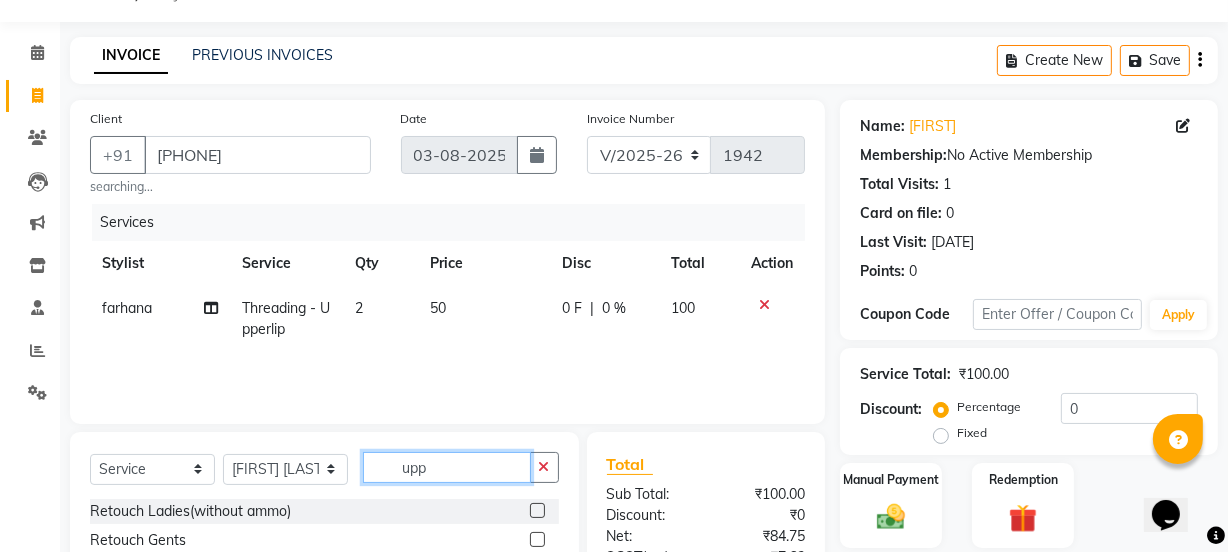 click on "upp" 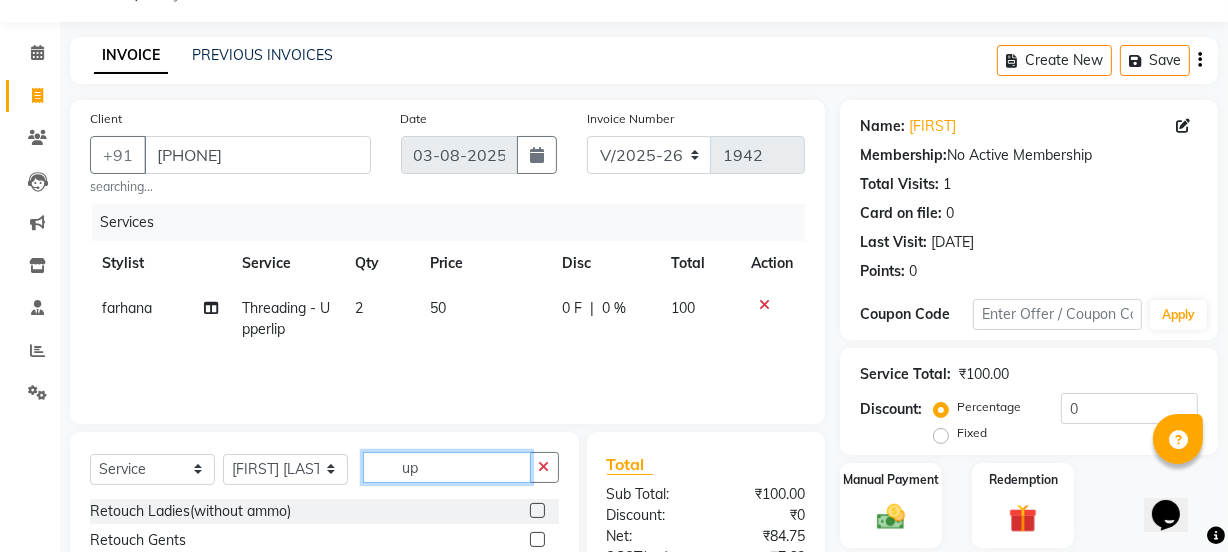type on "u" 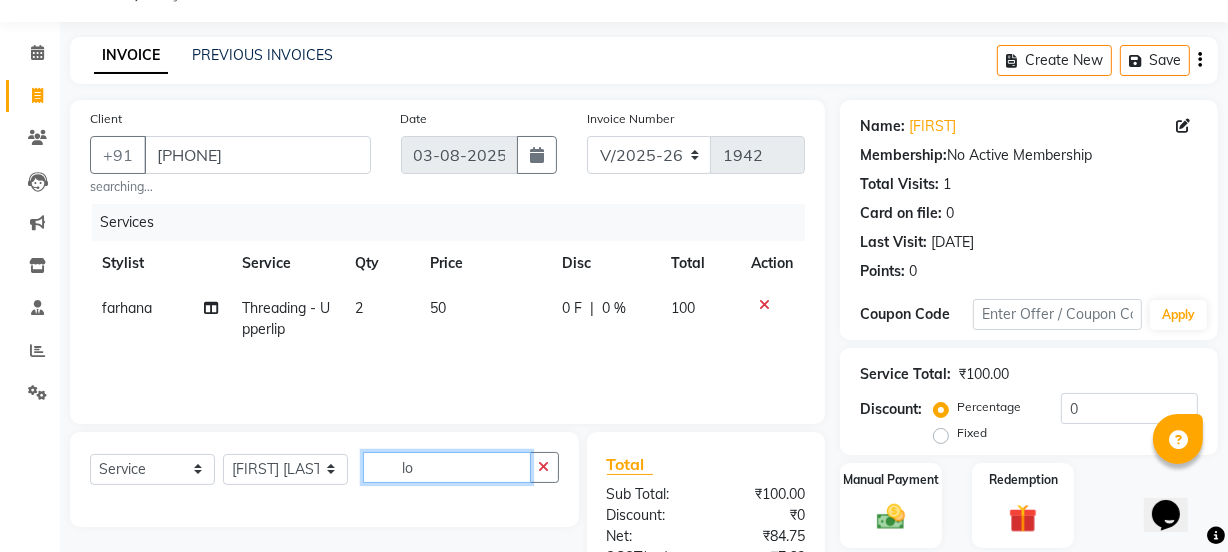 type on "l" 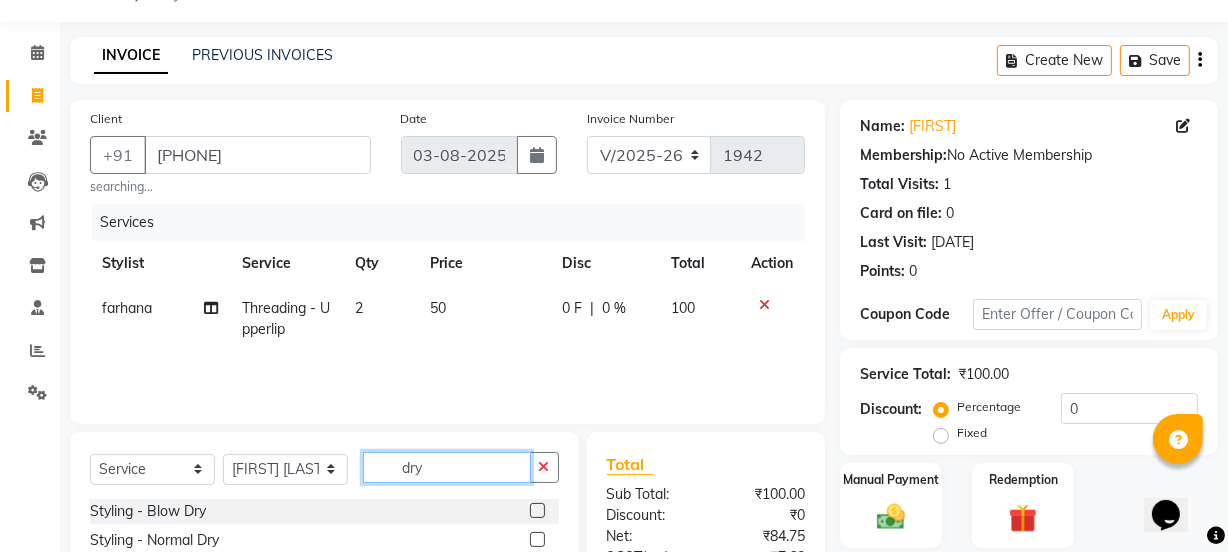 type on "dry" 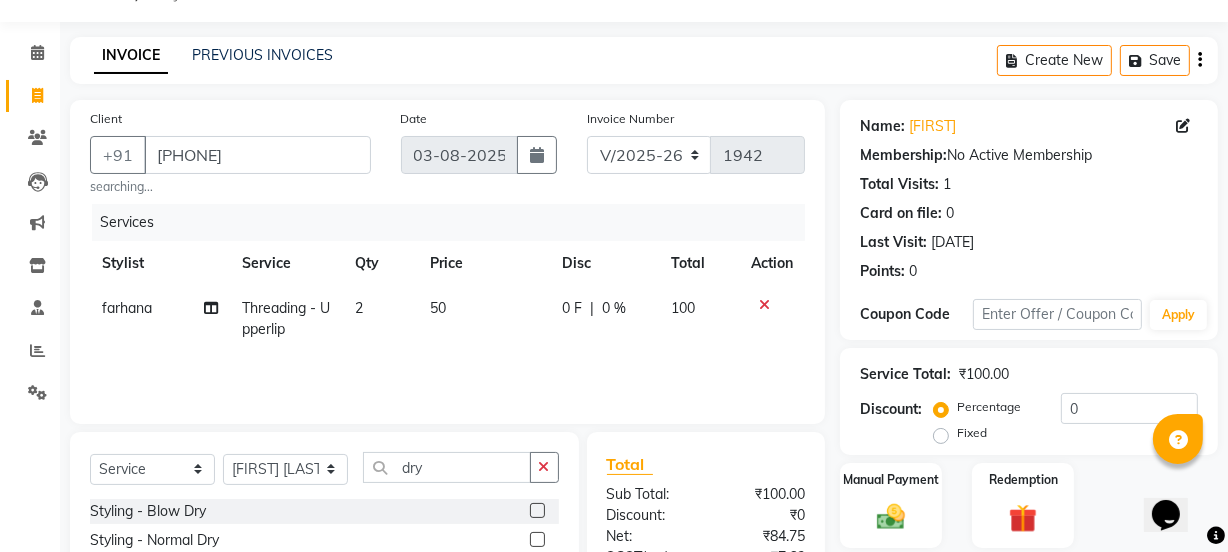 click 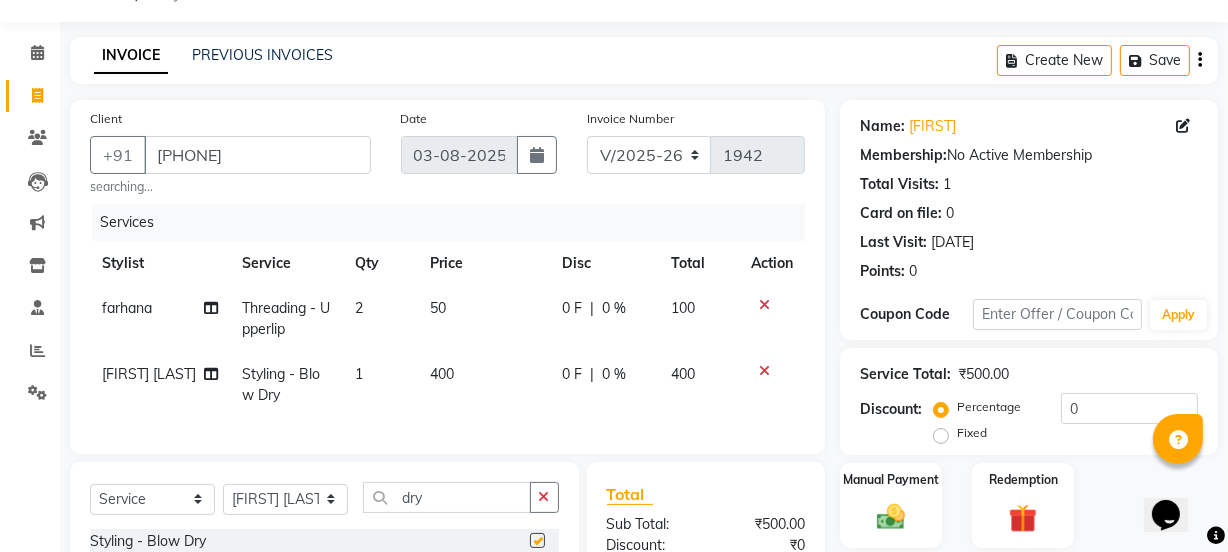 checkbox on "false" 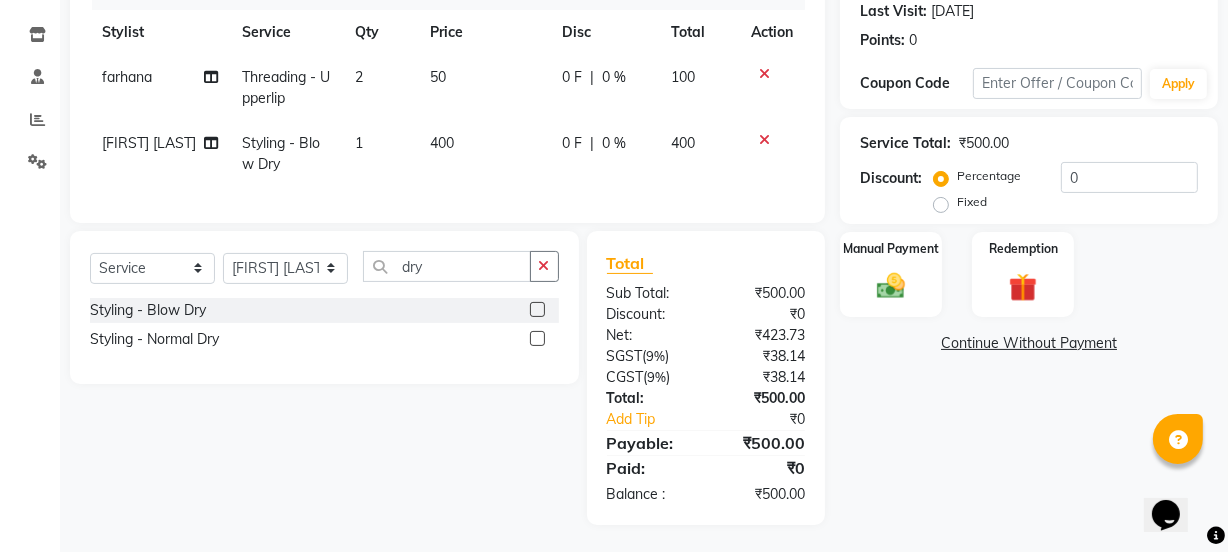 scroll, scrollTop: 290, scrollLeft: 0, axis: vertical 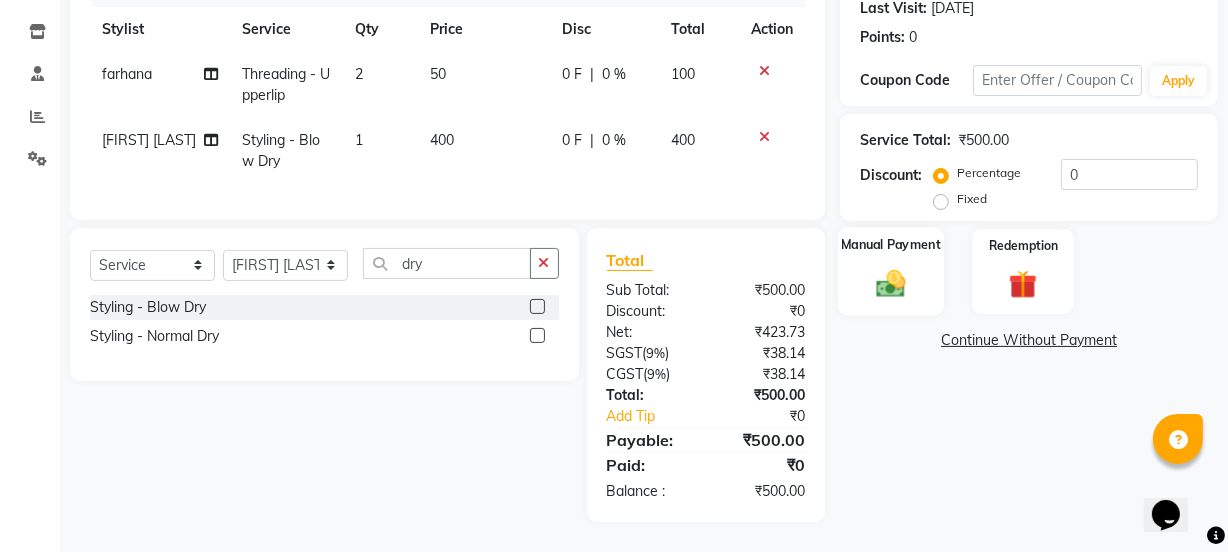 click 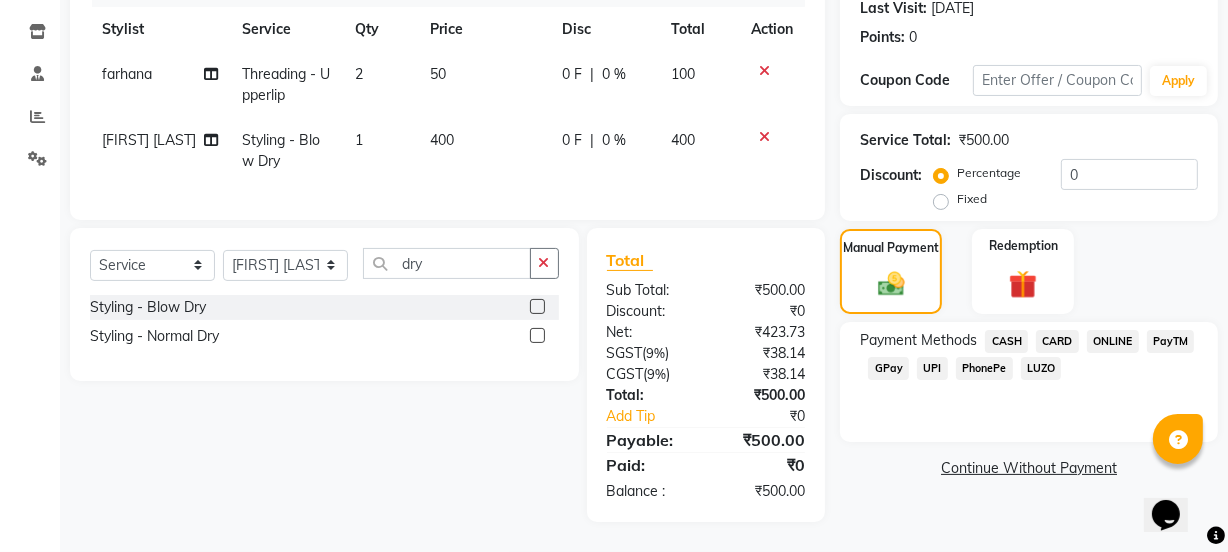 click on "UPI" 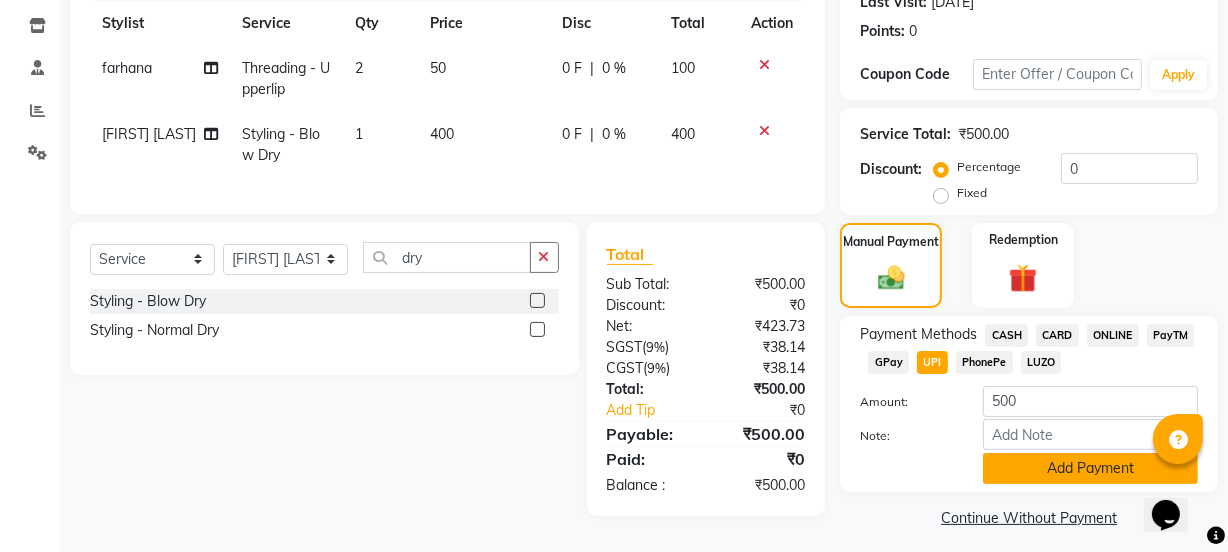 click on "Add Payment" 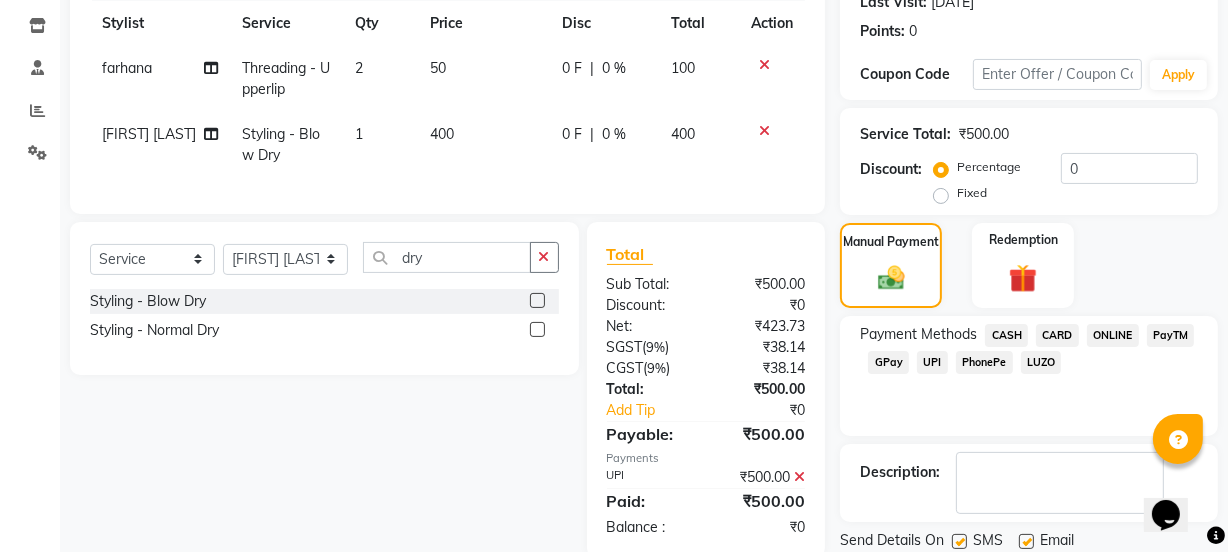 scroll, scrollTop: 357, scrollLeft: 0, axis: vertical 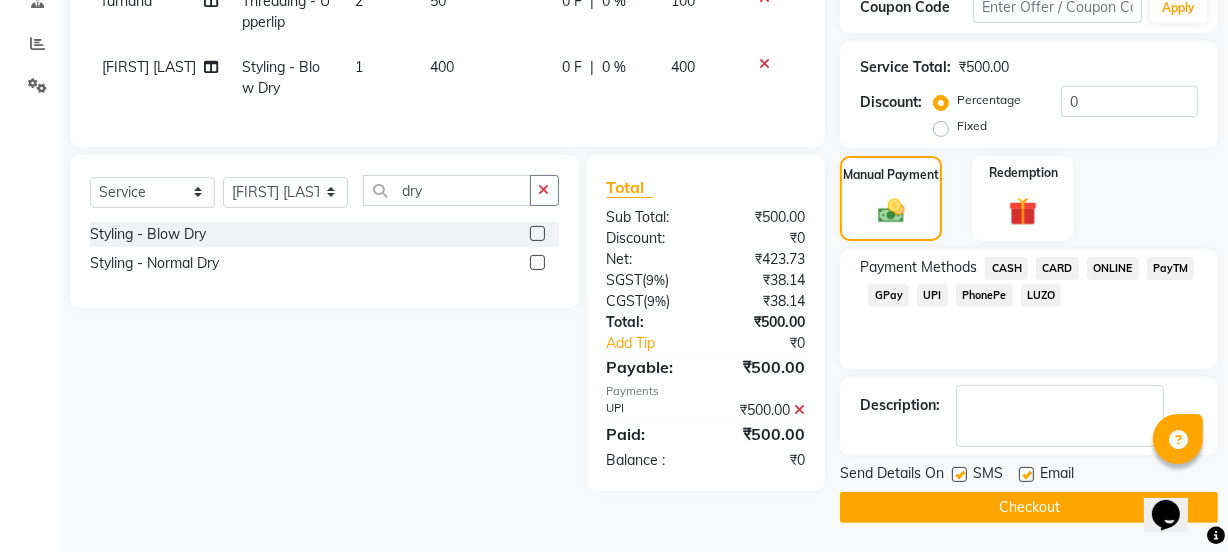 click on "Checkout" 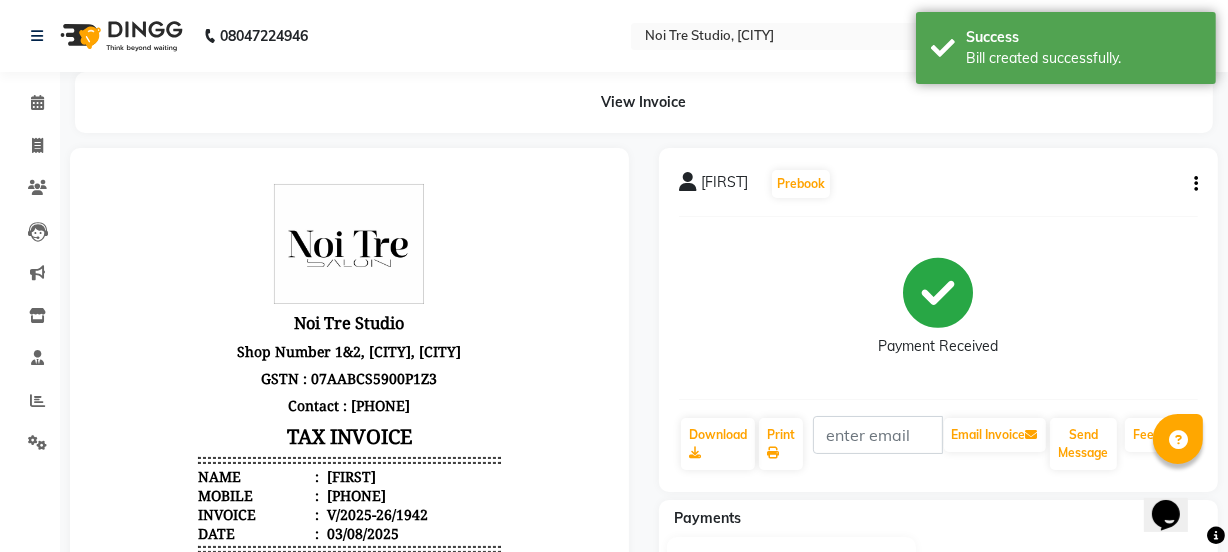 scroll, scrollTop: 0, scrollLeft: 0, axis: both 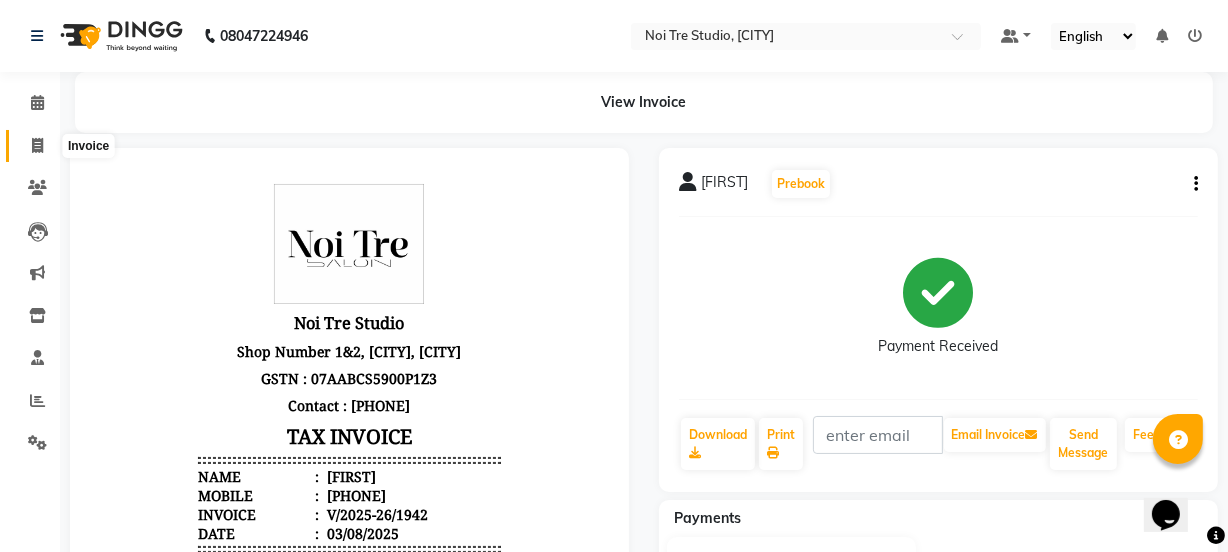 click 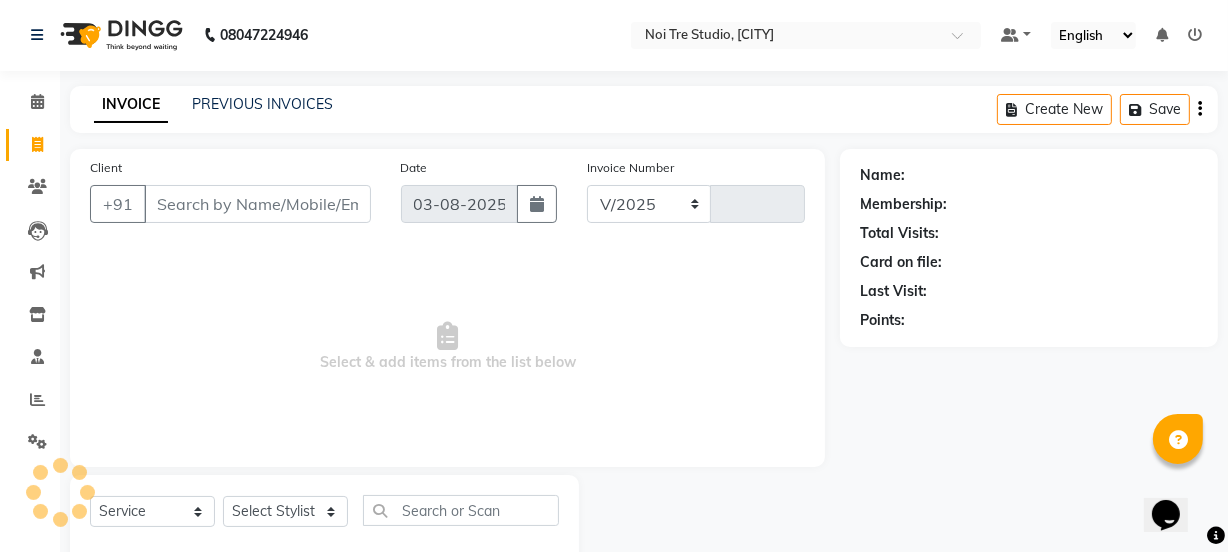 select on "4884" 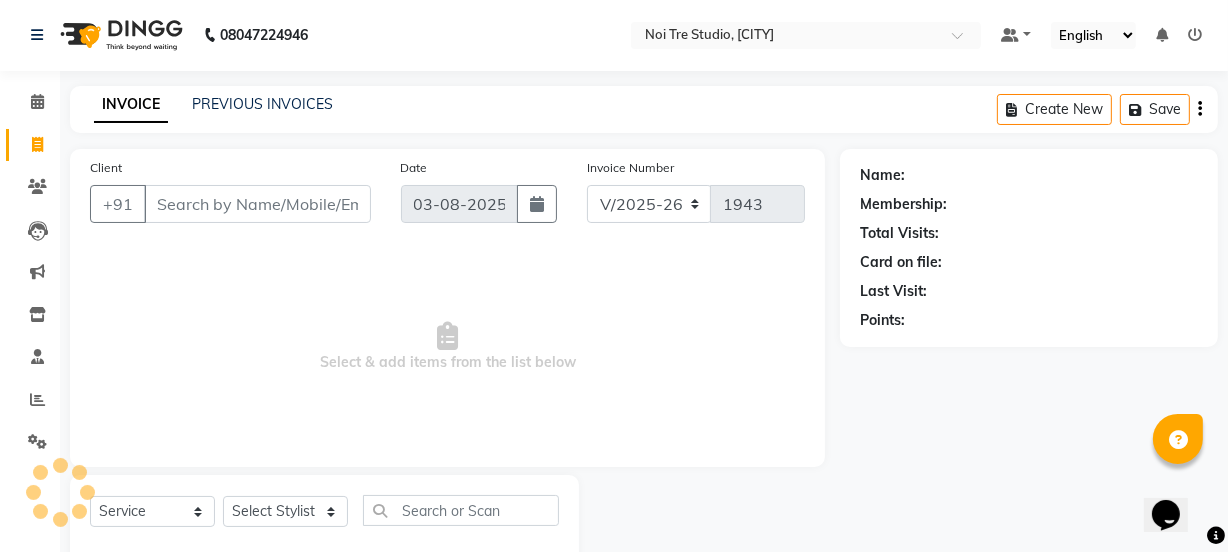 scroll, scrollTop: 50, scrollLeft: 0, axis: vertical 